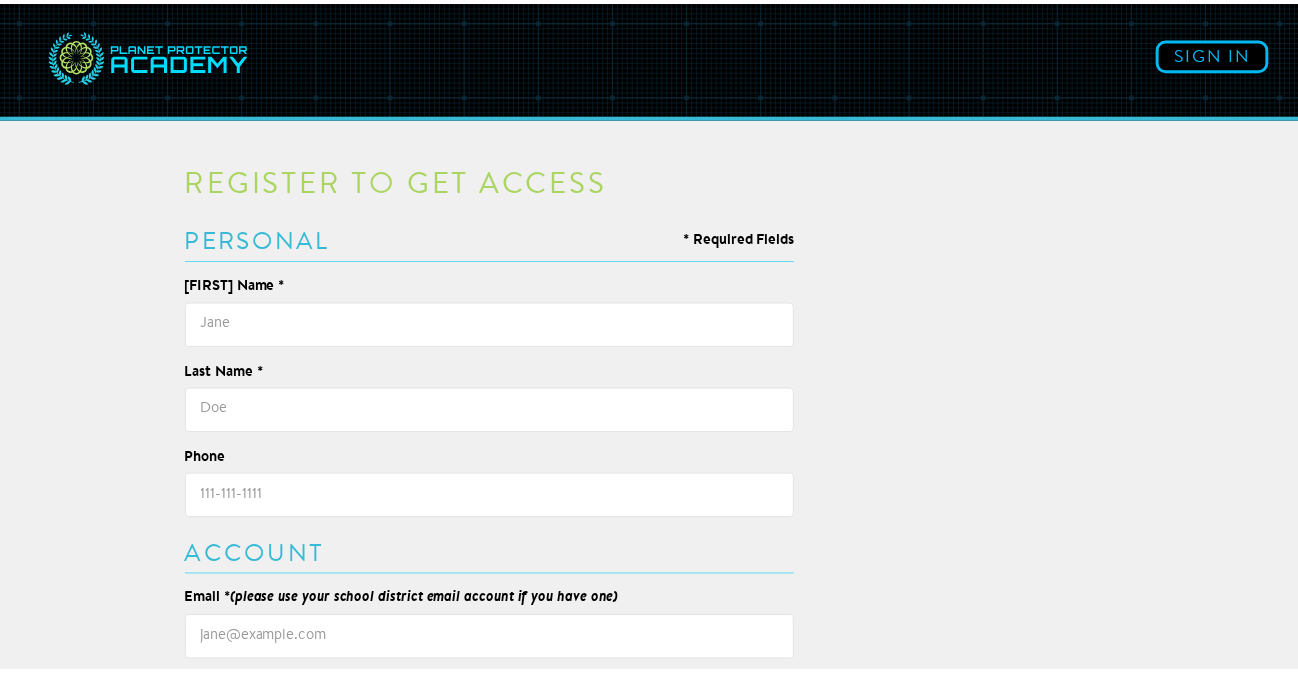 scroll, scrollTop: 0, scrollLeft: 0, axis: both 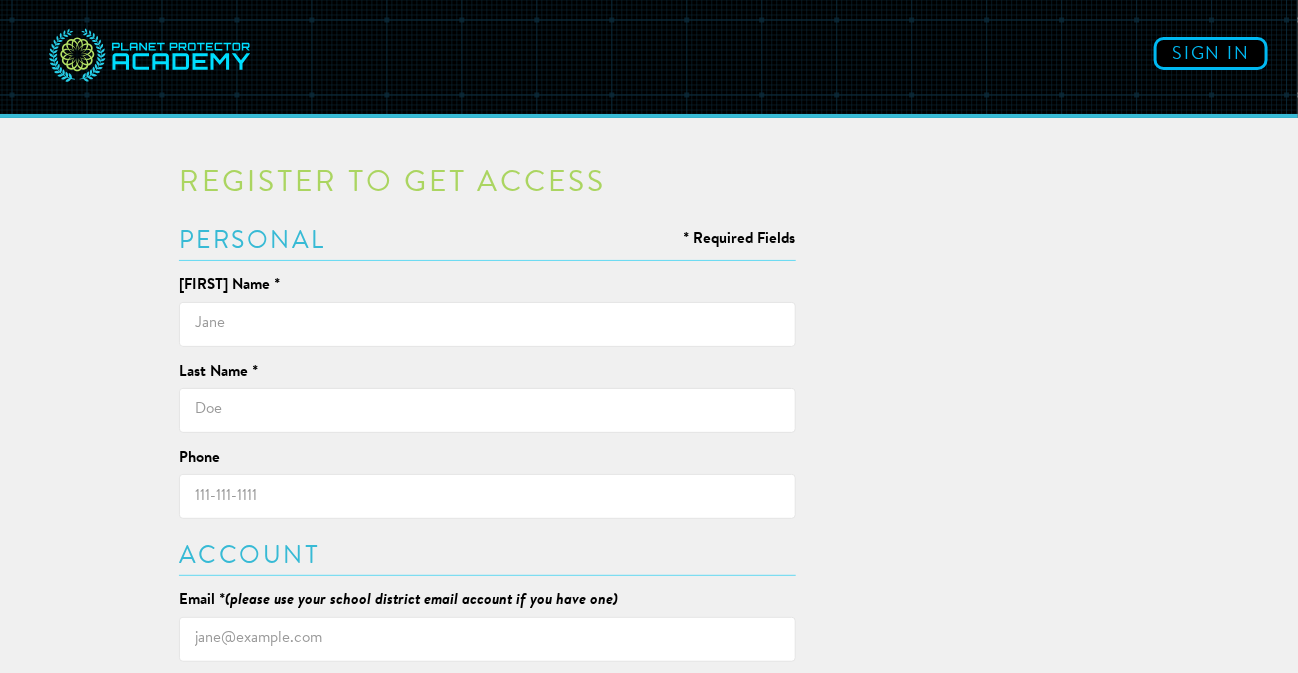 click at bounding box center (487, 324) 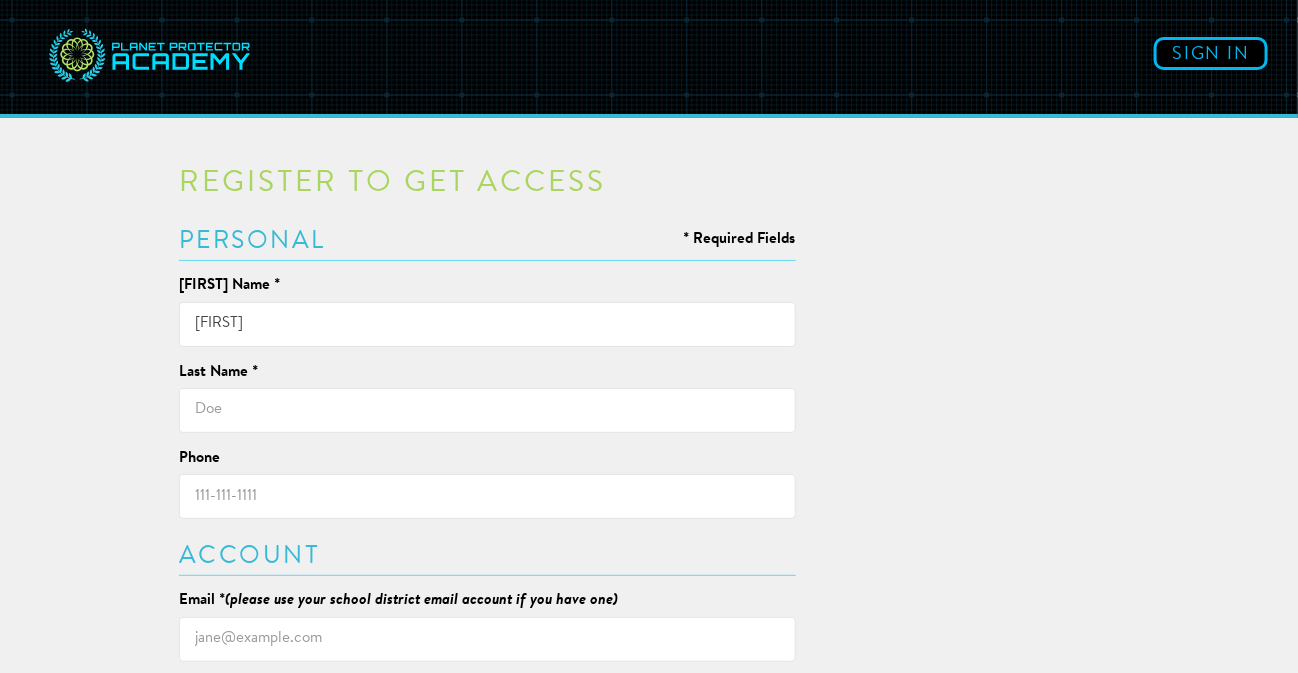 type on "Hill" 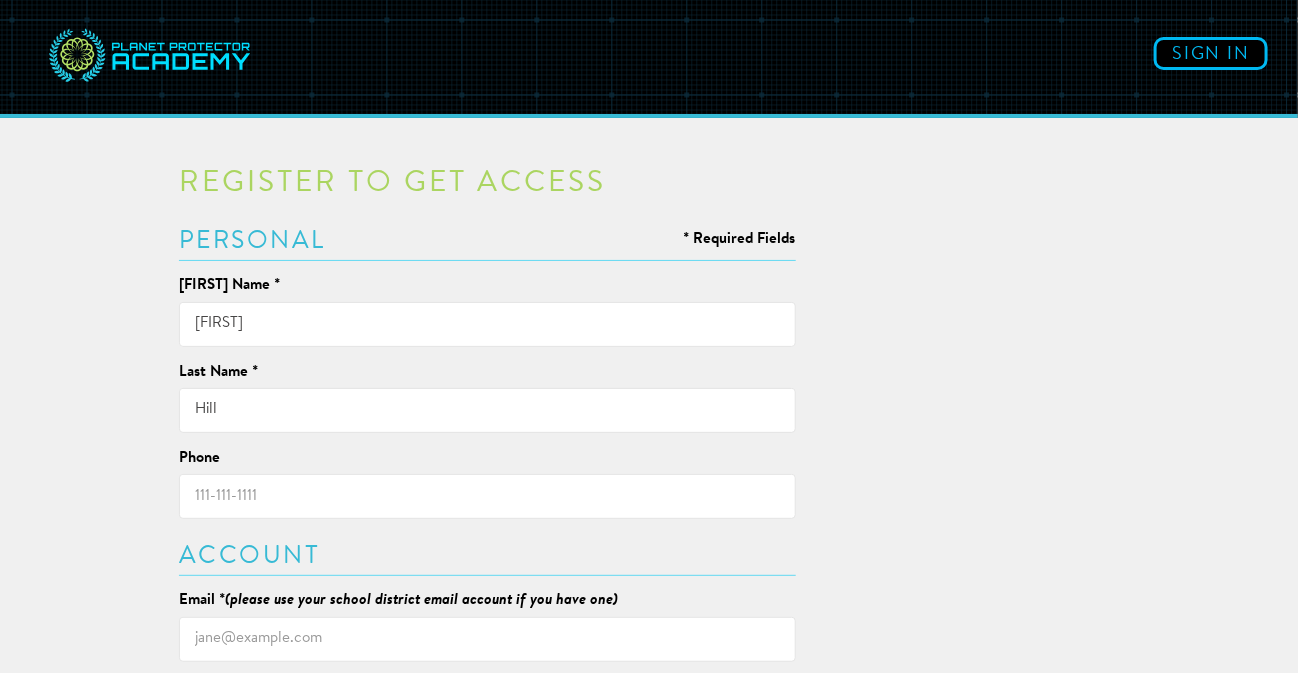 type on "[PHONE]" 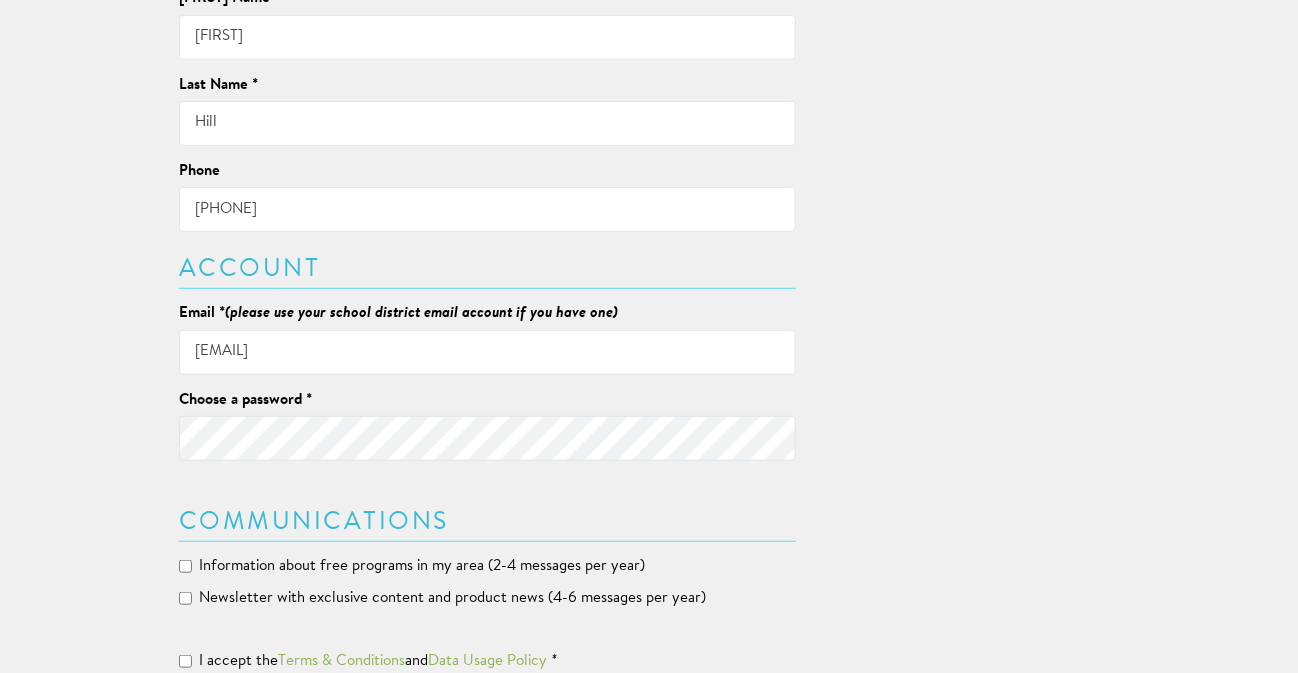 scroll, scrollTop: 300, scrollLeft: 0, axis: vertical 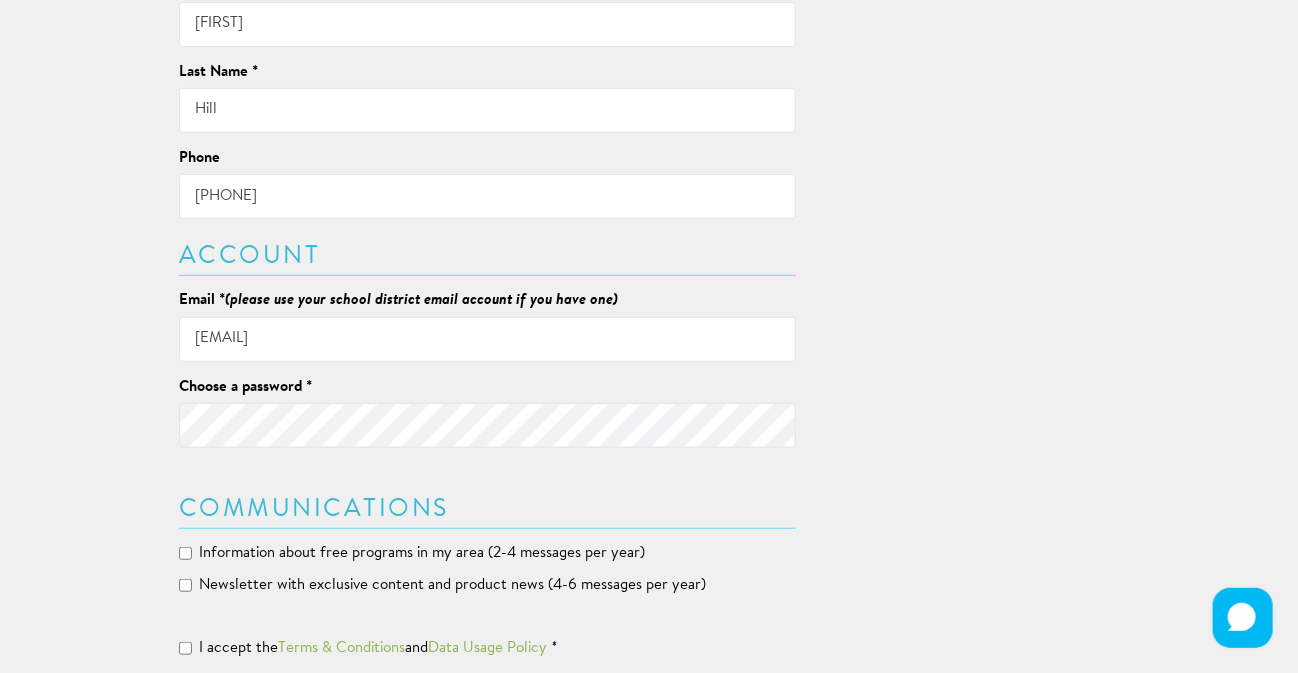 drag, startPoint x: 377, startPoint y: 328, endPoint x: 172, endPoint y: 353, distance: 206.51877 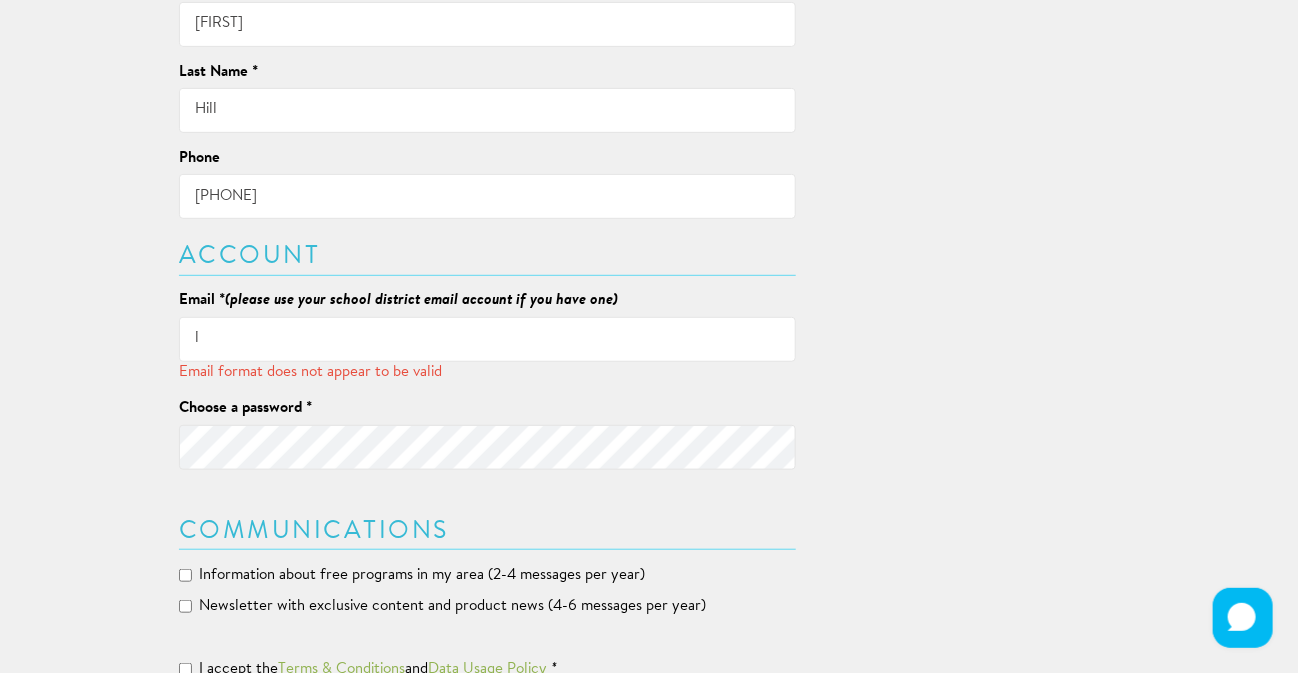type on "[EMAIL]" 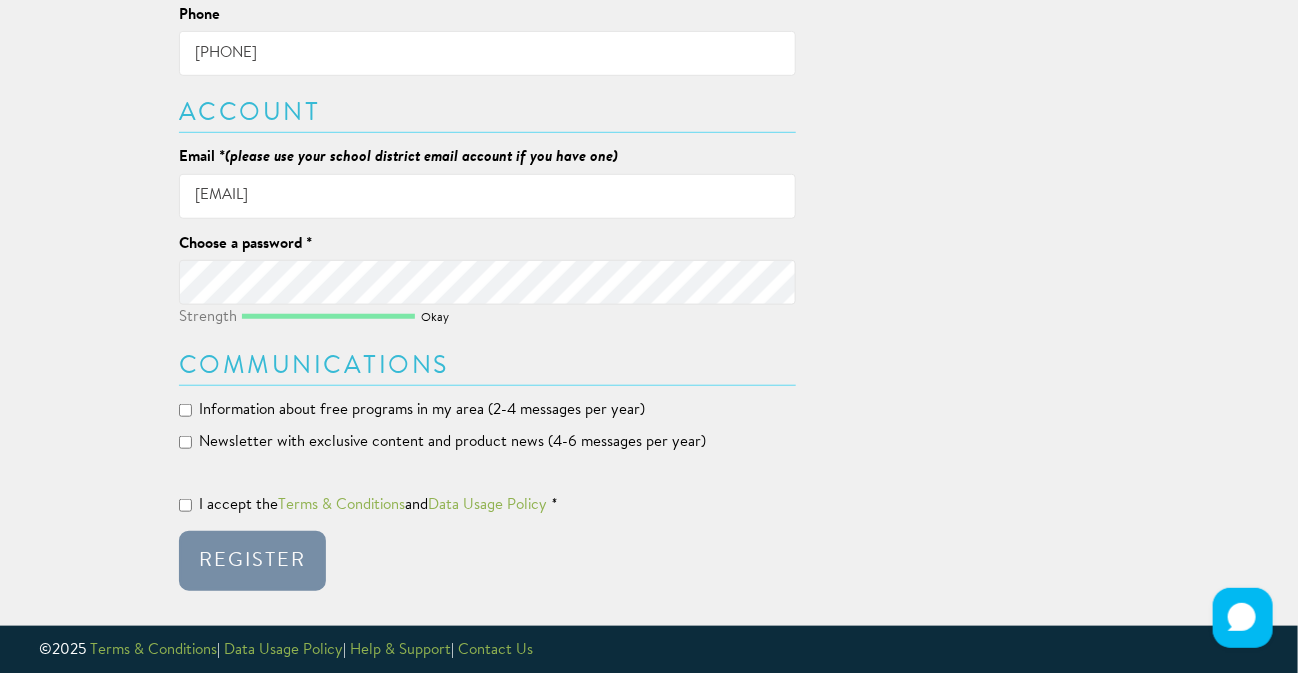 scroll, scrollTop: 446, scrollLeft: 0, axis: vertical 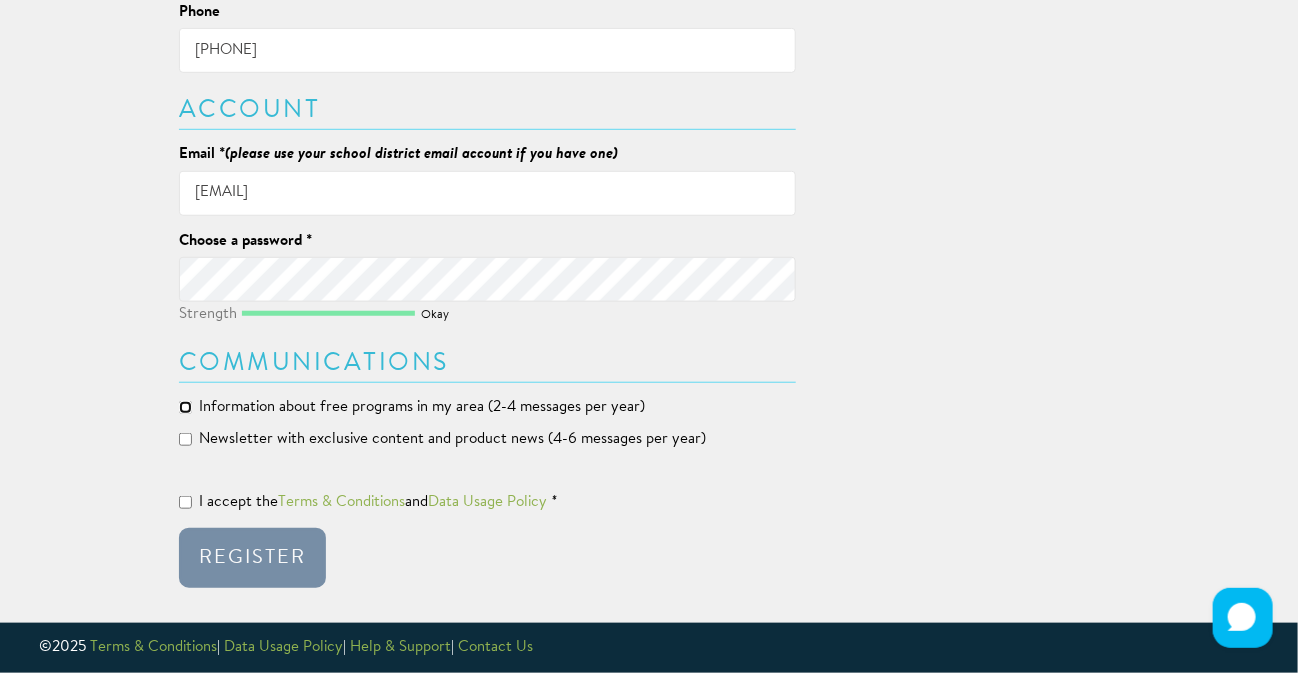 click on "Information about free programs in my area (2-4 messages per year)" at bounding box center (185, 407) 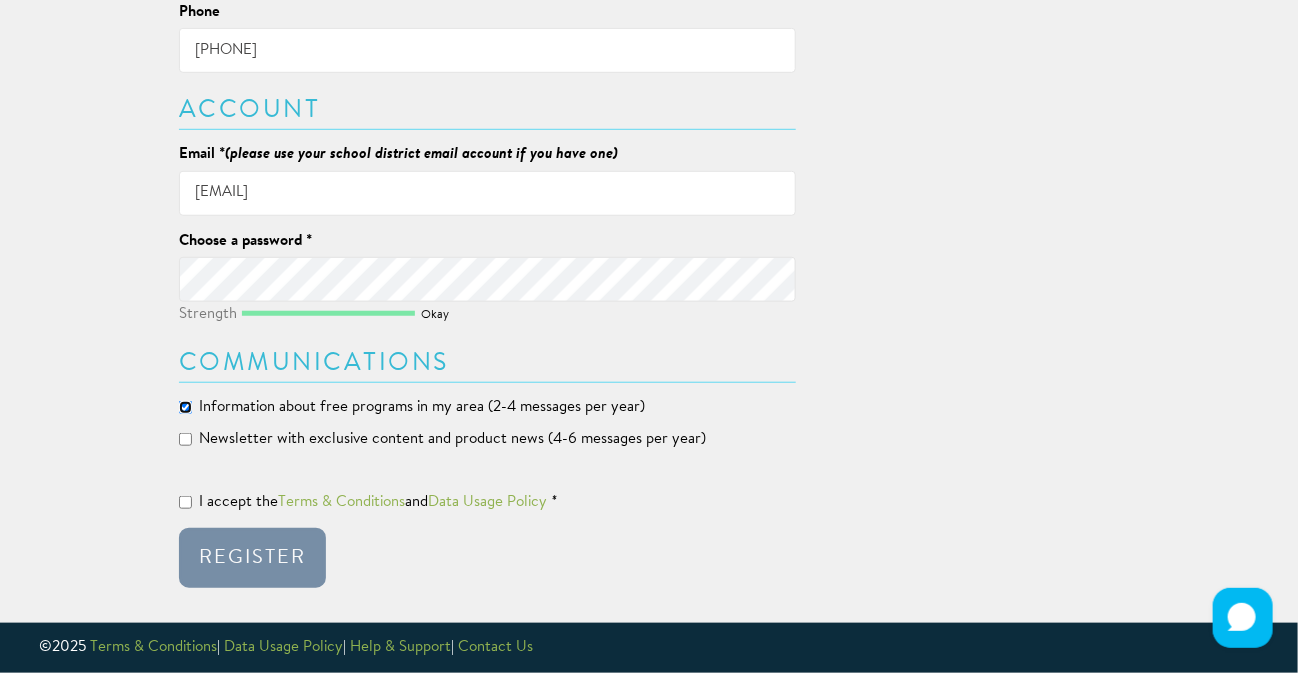 checkbox on "true" 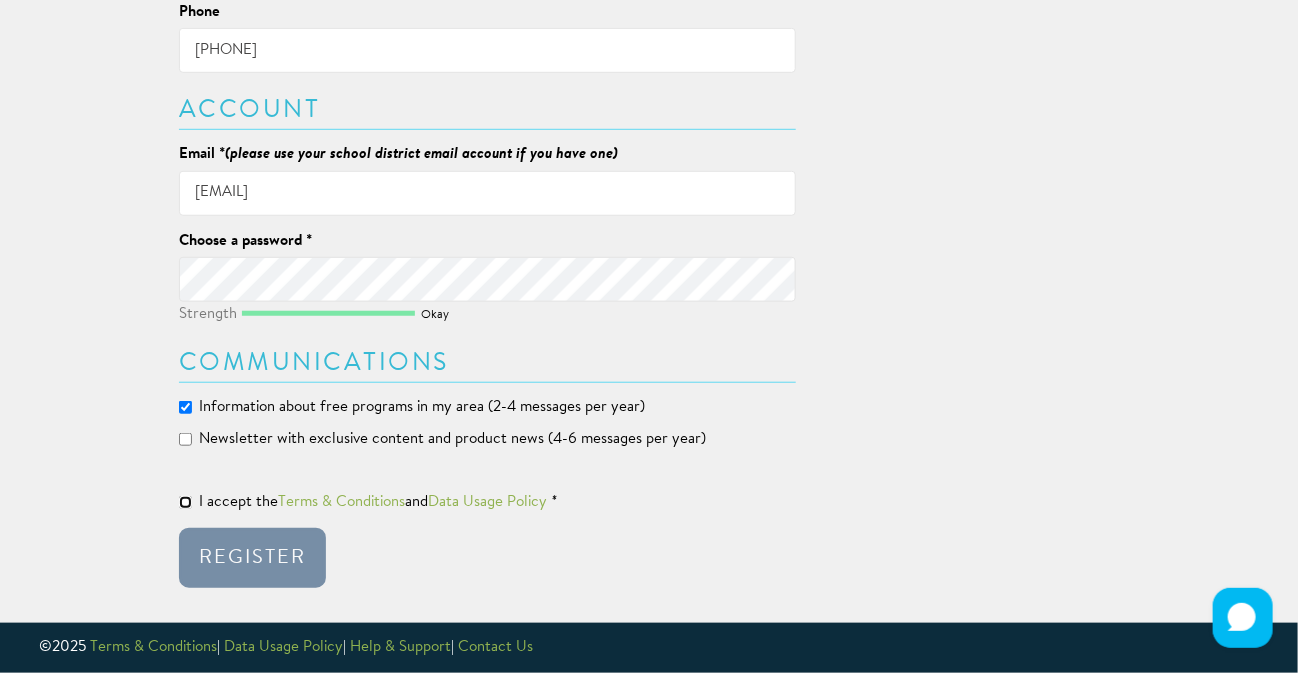 click on "I accept the  Terms & Conditions  and  Data Usage Policy   *" at bounding box center [185, 502] 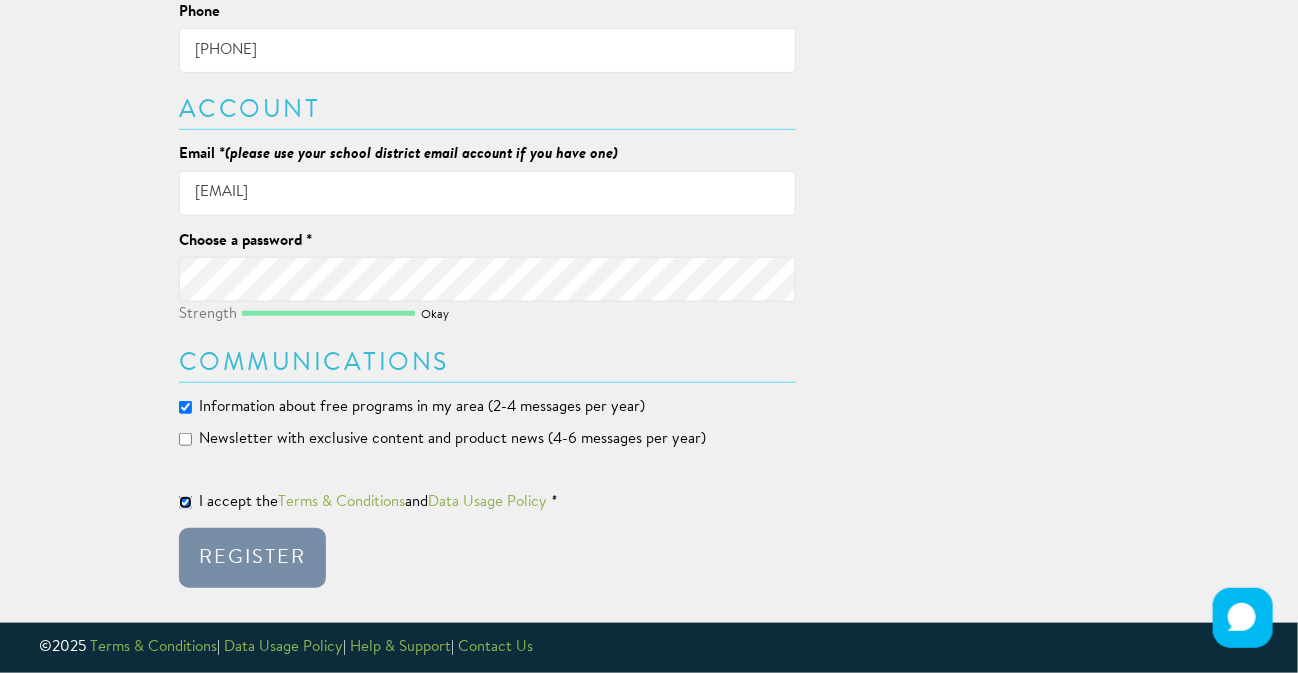 checkbox on "true" 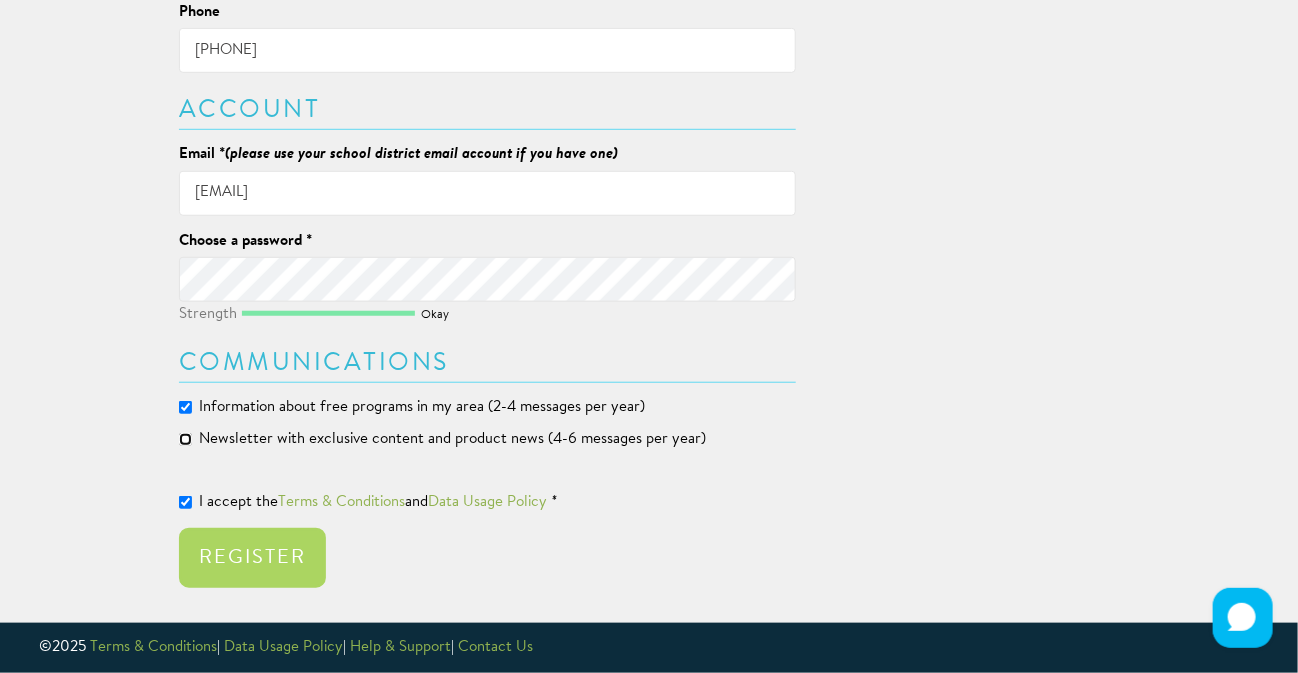 click on "Newsletter with exclusive content and product news (4-6 messages per year)" at bounding box center (185, 439) 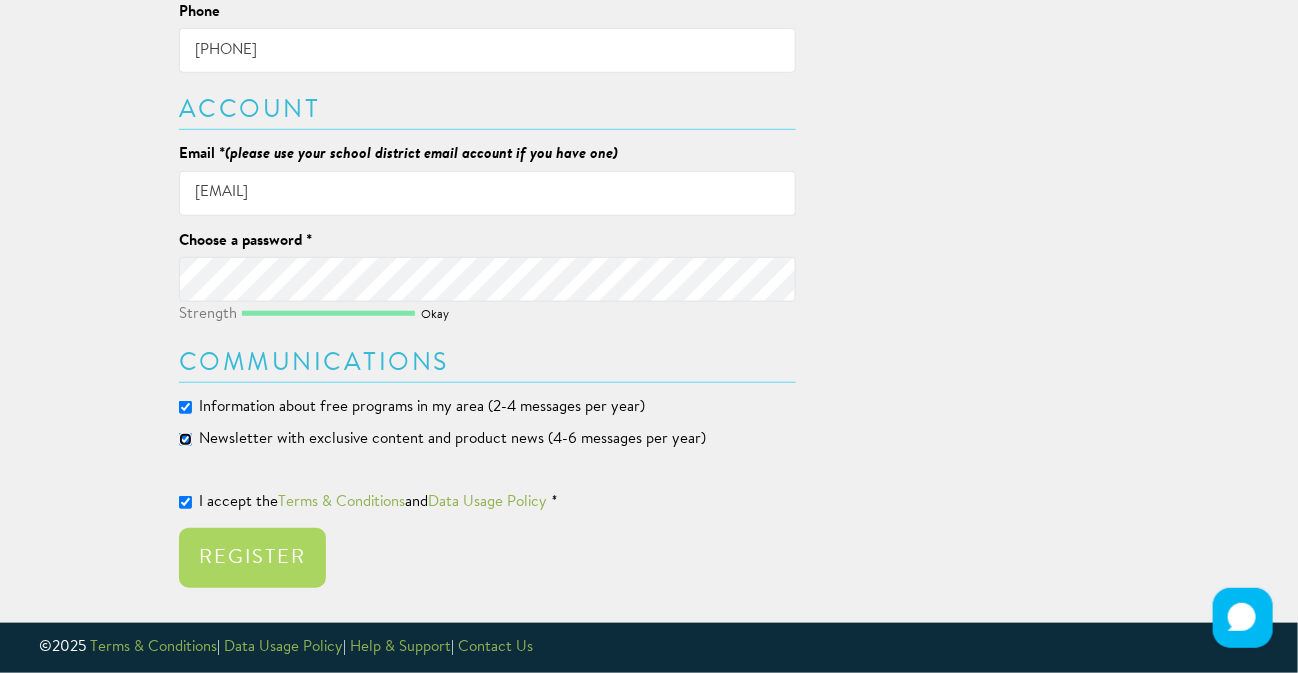 checkbox on "true" 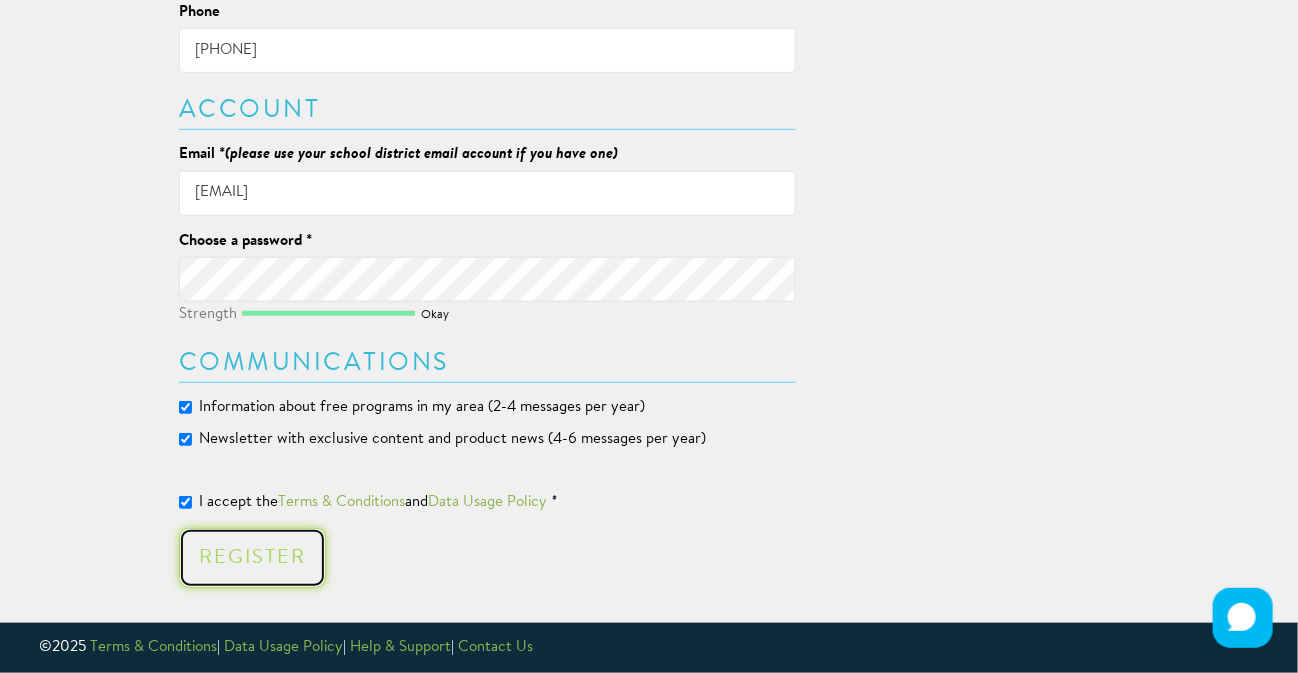click on "Register" at bounding box center (252, 558) 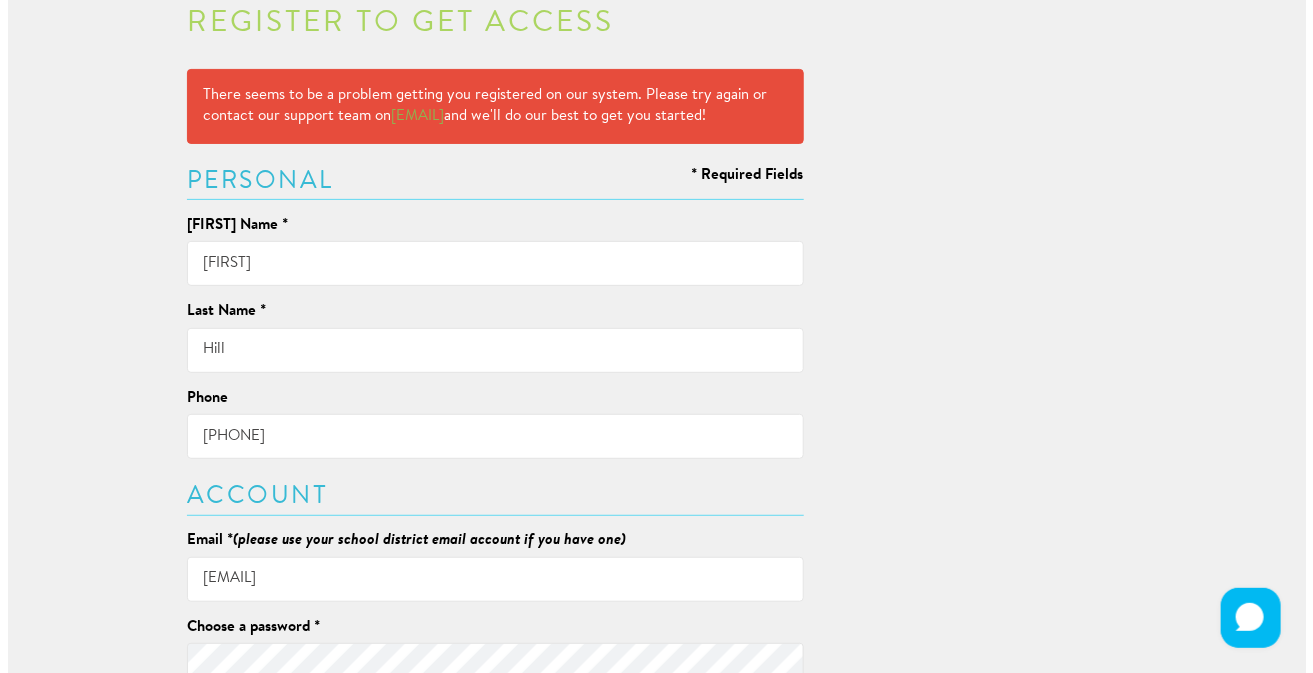 scroll, scrollTop: 0, scrollLeft: 0, axis: both 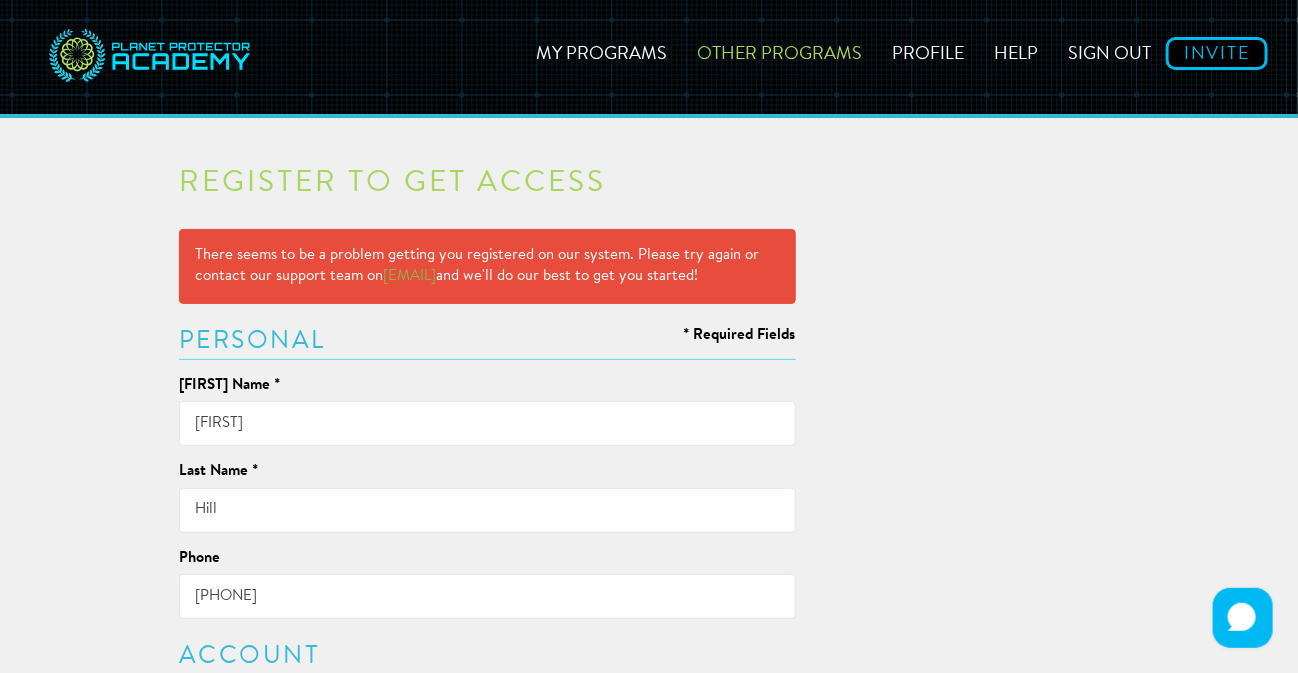 click on "Other Programs" at bounding box center [779, 50] 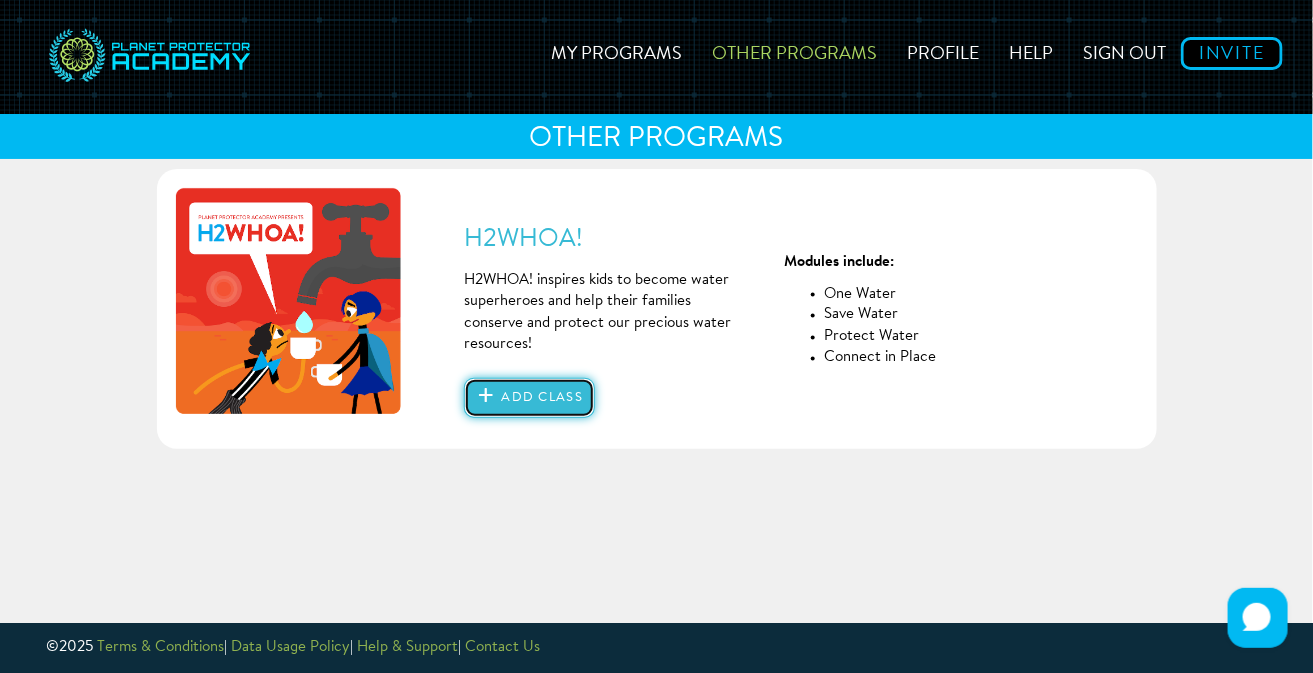 click on "Add class" at bounding box center [529, 398] 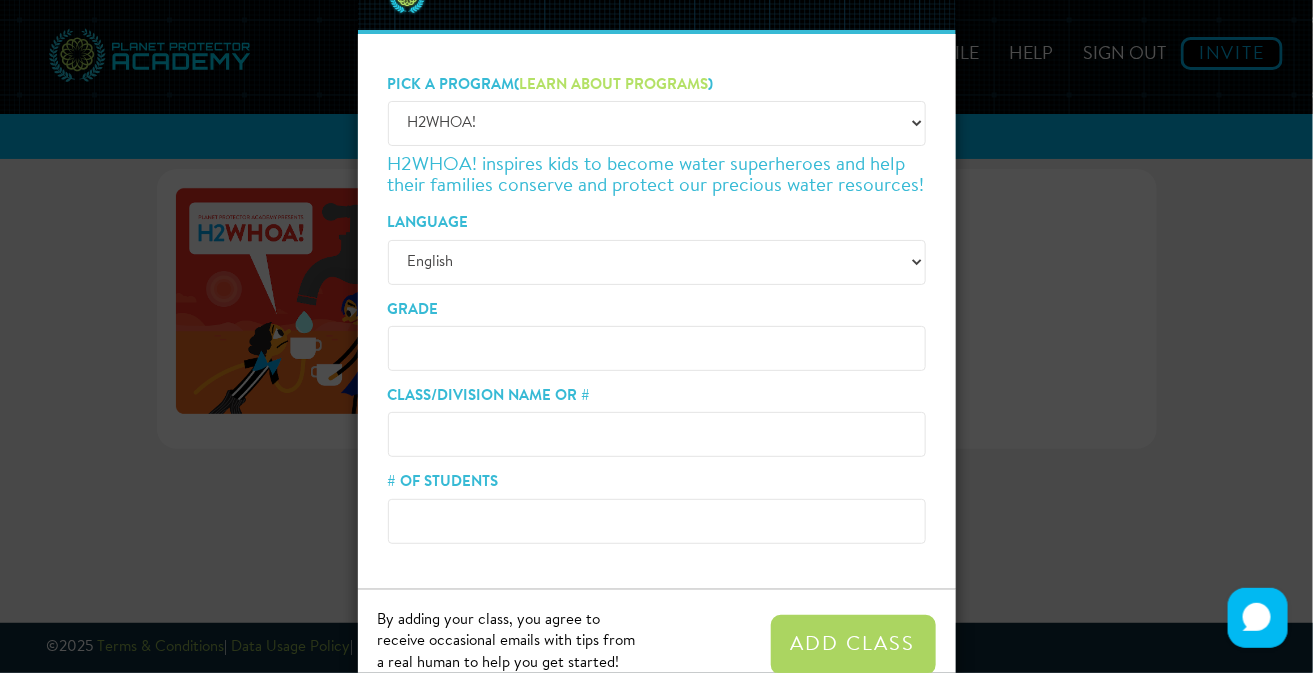 scroll, scrollTop: 99, scrollLeft: 0, axis: vertical 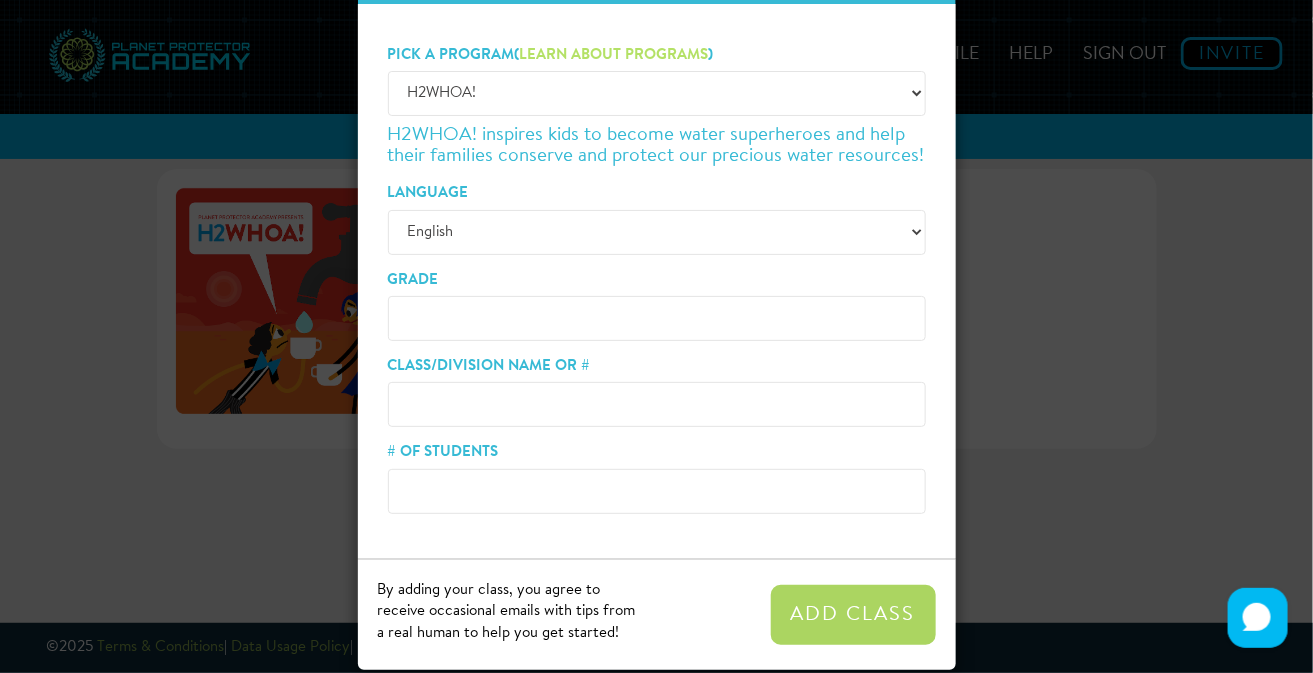 click on "Grade" at bounding box center (657, 318) 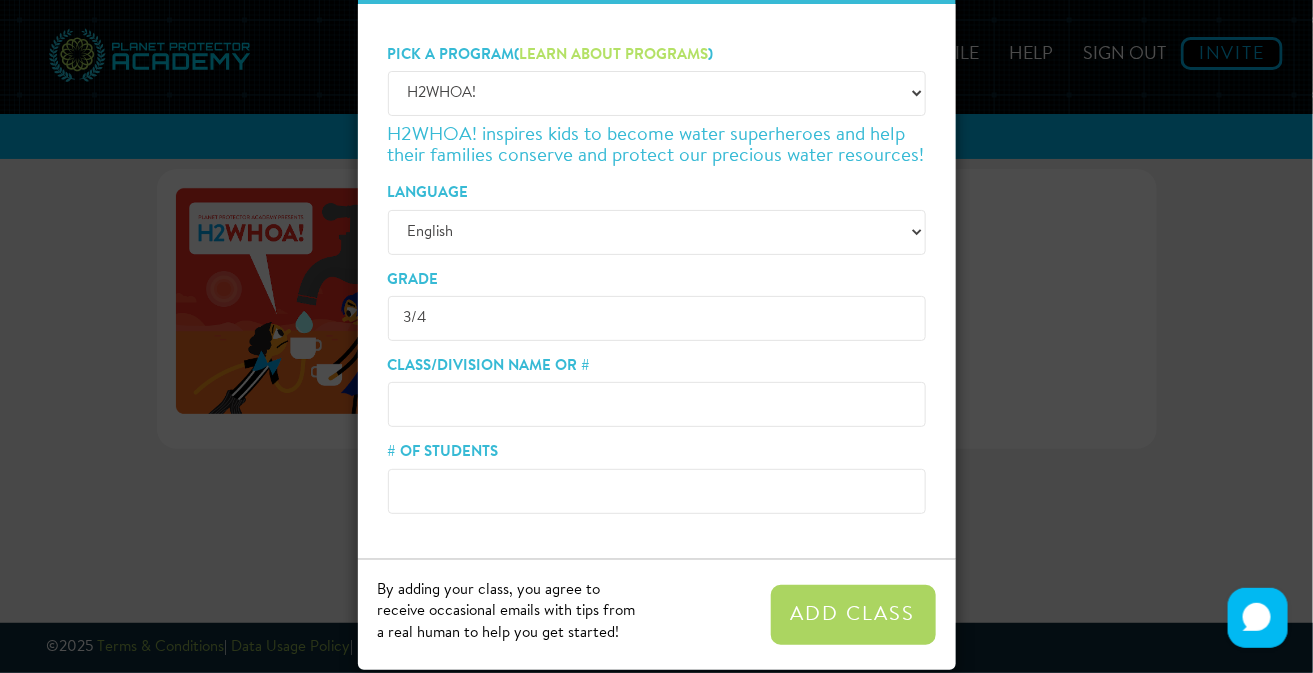 type on "3/4" 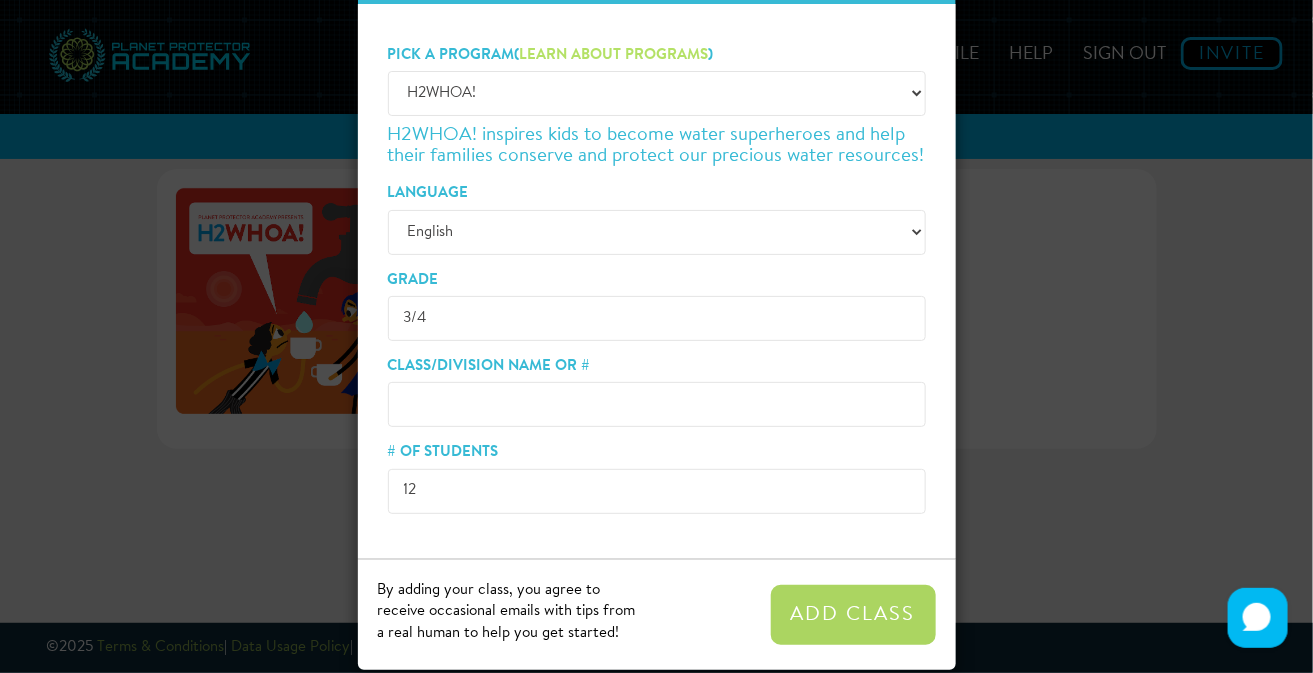 type on "12" 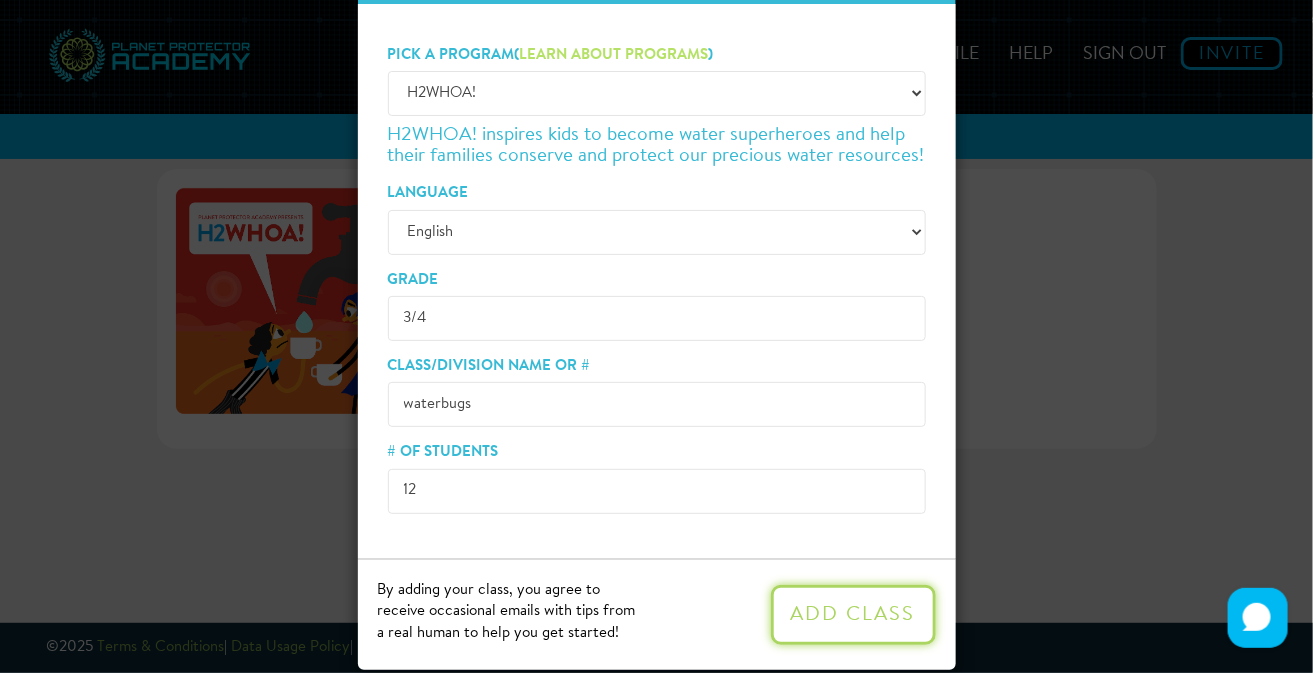 type on "waterbugs" 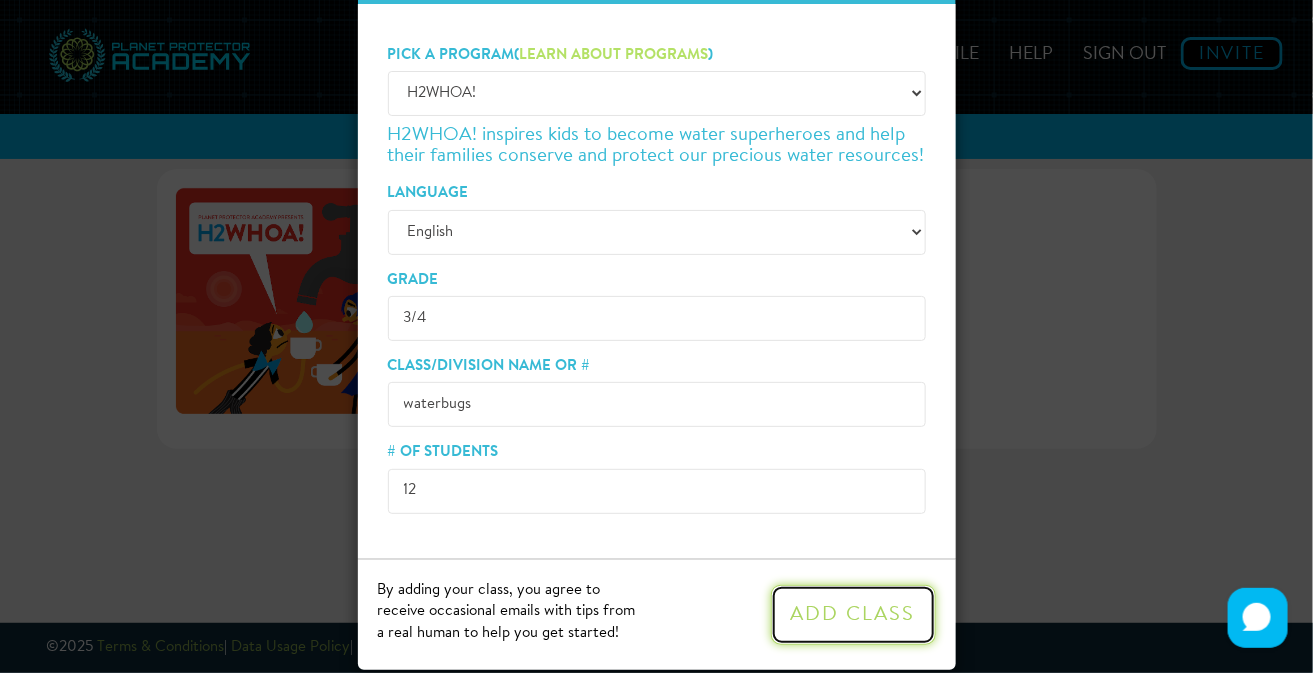 click on "Add Class" at bounding box center [853, 615] 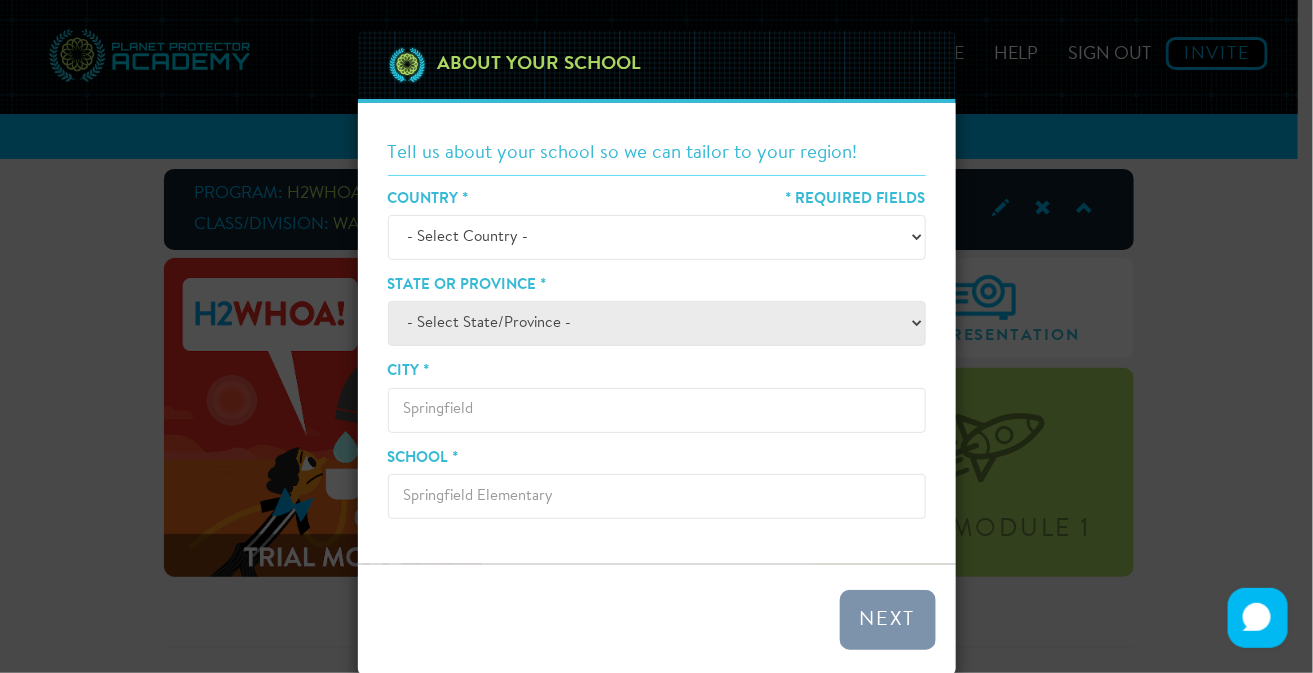 click on "- Select Country - [COUNTRY] [COUNTRY] &nbsp;&nbsp;&nbsp;&nbsp;&nbsp; Afghanistan Albania Algeria American Samoa Andorra Angola Anguilla Antarctica Antigua And Barbuda Argentina Armenia Aruba Australia Austria Azerbaijan Bahamas Bahrain Bangladesh Barbados Belarus Belgium Belize Benin Bermuda Bhutan Bolivia Bosnia And Herzegovina Botswana Bouvet Island Brazil British Indian Ocean Territory Brunei Darussalam Bulgaria Burkina Faso Burundi Cambodia Cameroon Canada Cape Verde Cayman Islands Central African Republic Chad Chile China Christmas Island Cocos (keeling) Islands Colombia Comoros Congo Congo, The Democratic Republic Of The Cook Islands Costa Rica Cote D'ivoire Croatia Cuba Cyprus Czech Republic Denmark Djibouti Dominica Dominican Republic East Timor Ecuador Egypt El Salvador Equatorial Guinea Eritrea Estonia Ethiopia Falkland Islands (malvinas) Faroe Islands Fiji Finland France French Guiana French Polynesia French Southern Territories Gabon Gambia Georgia Germany Ghana Gibraltar Greece Greenland" at bounding box center (657, 237) 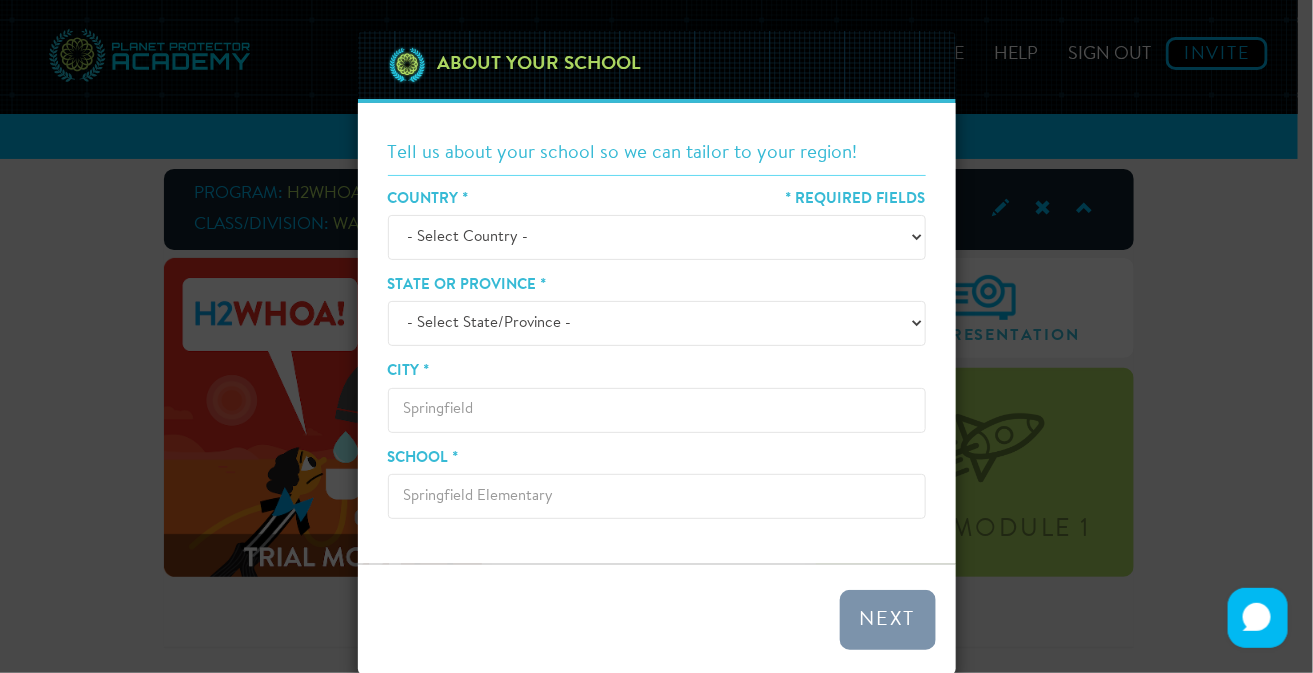 click on "- Select State/Province - Alberta British Columbia Manitoba New Brunswick Newfoundland and Labrador Nova Scotia Northwest Territories Nunavut Ontario Prince Edward Island Quebec Saskatchewan Yukon" at bounding box center (657, 323) 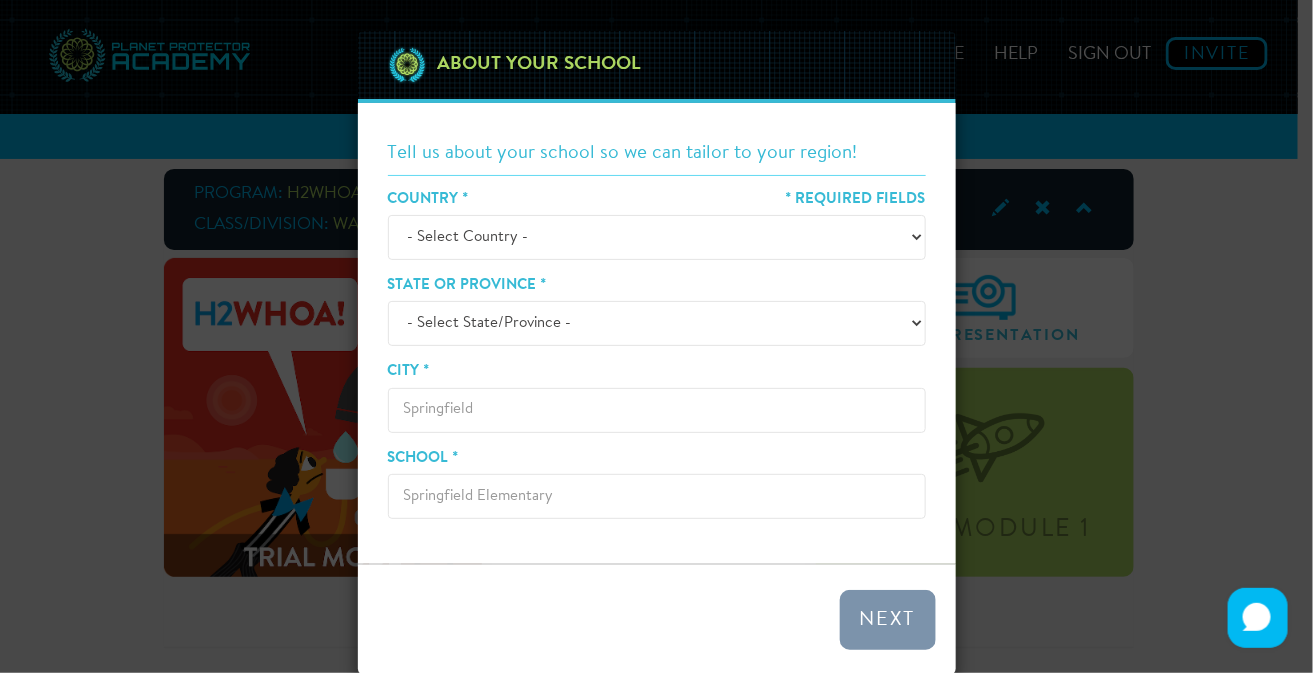 select on "[PROVINCE_CODE]" 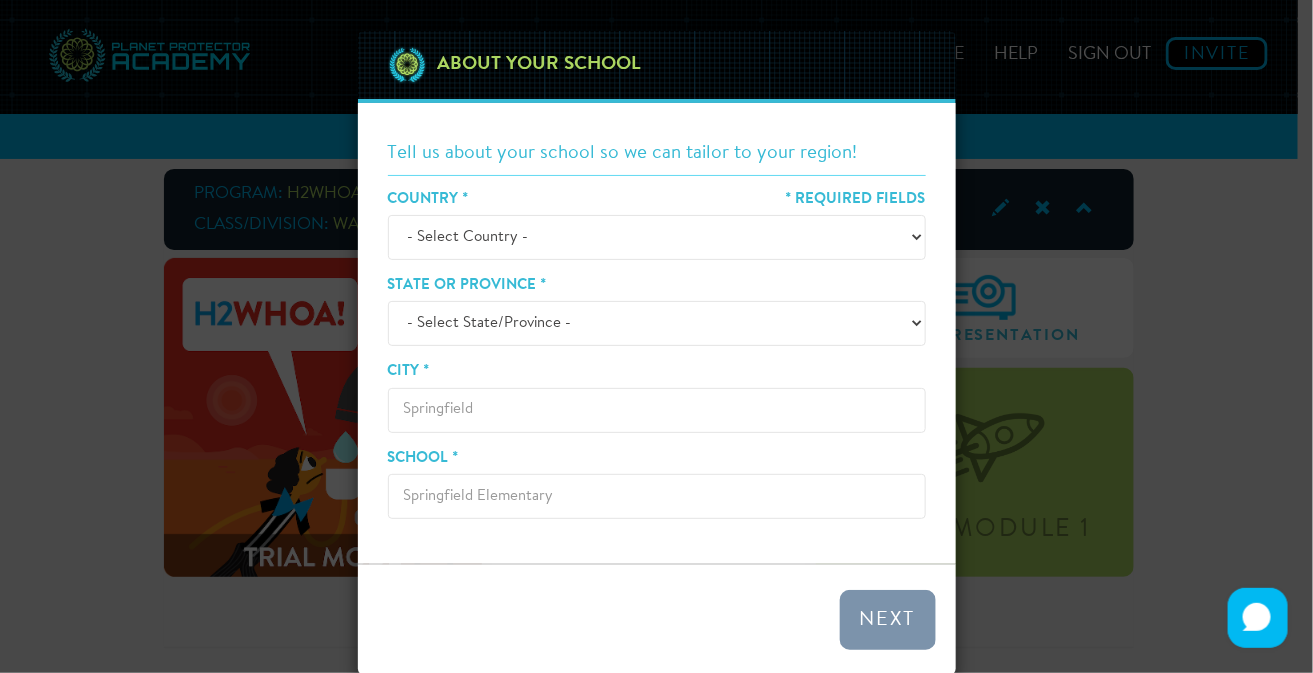 click on "City *" at bounding box center [657, 410] 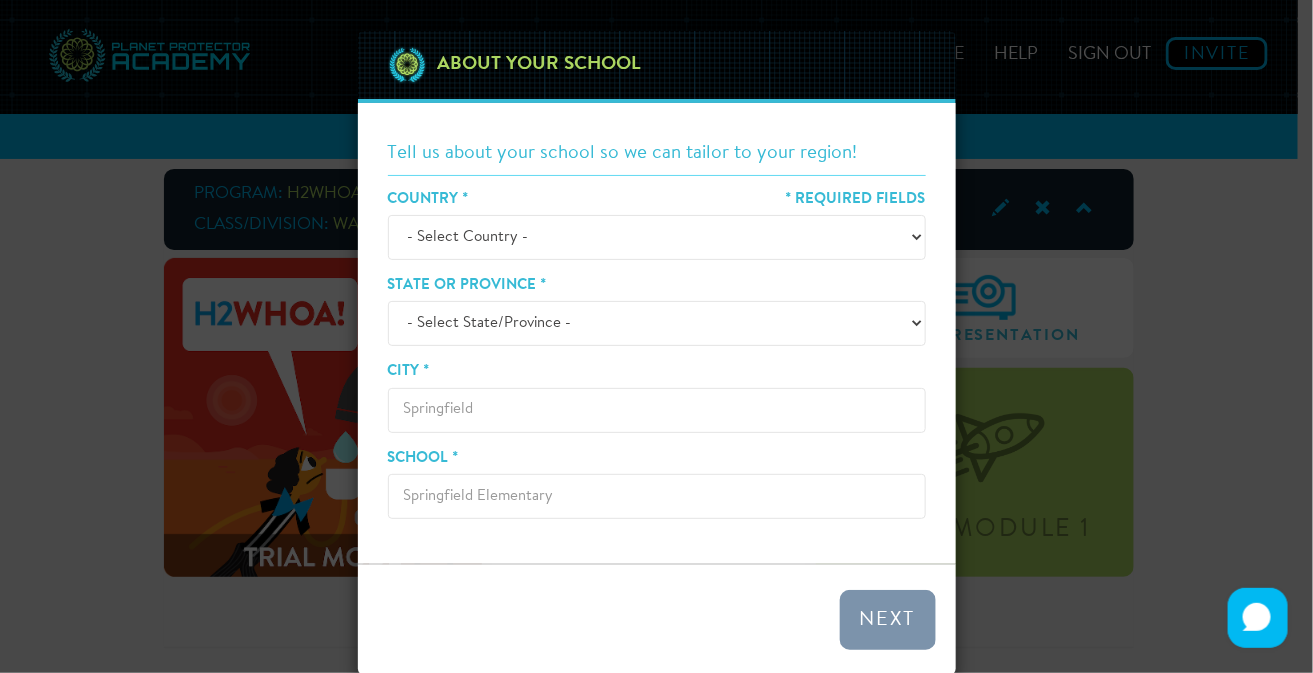 type on "Green Lake" 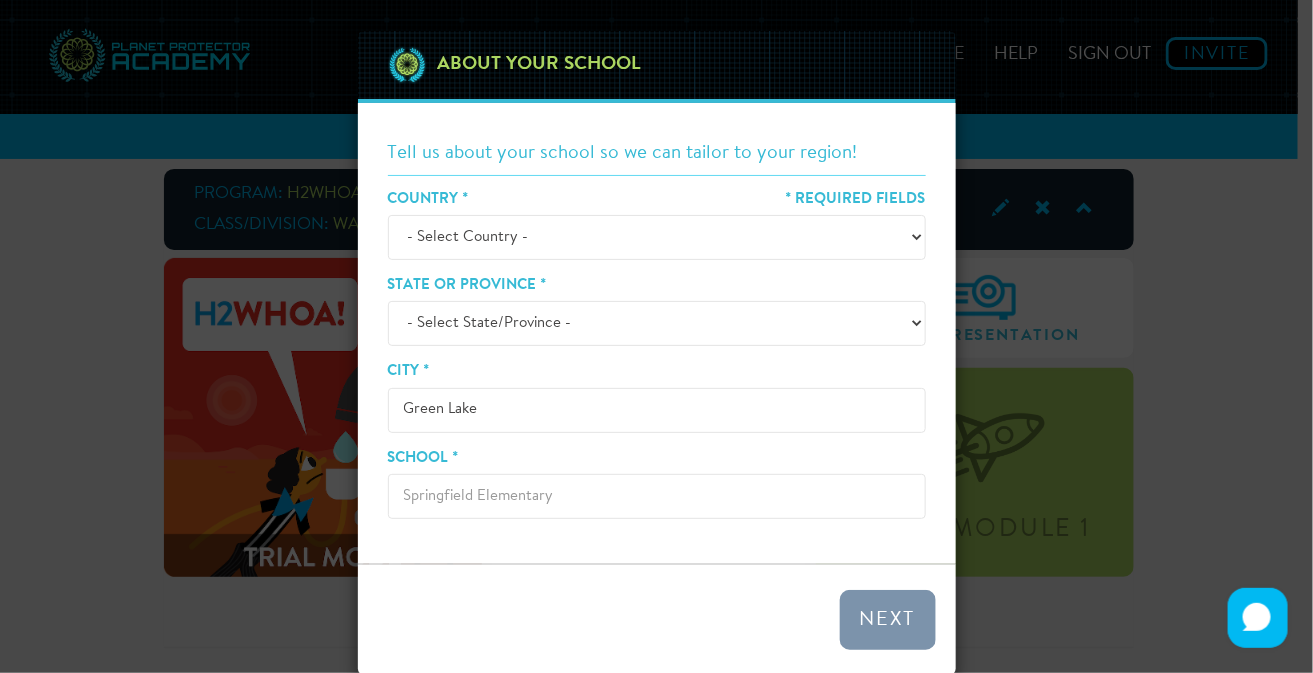 click on "School *" at bounding box center (657, 496) 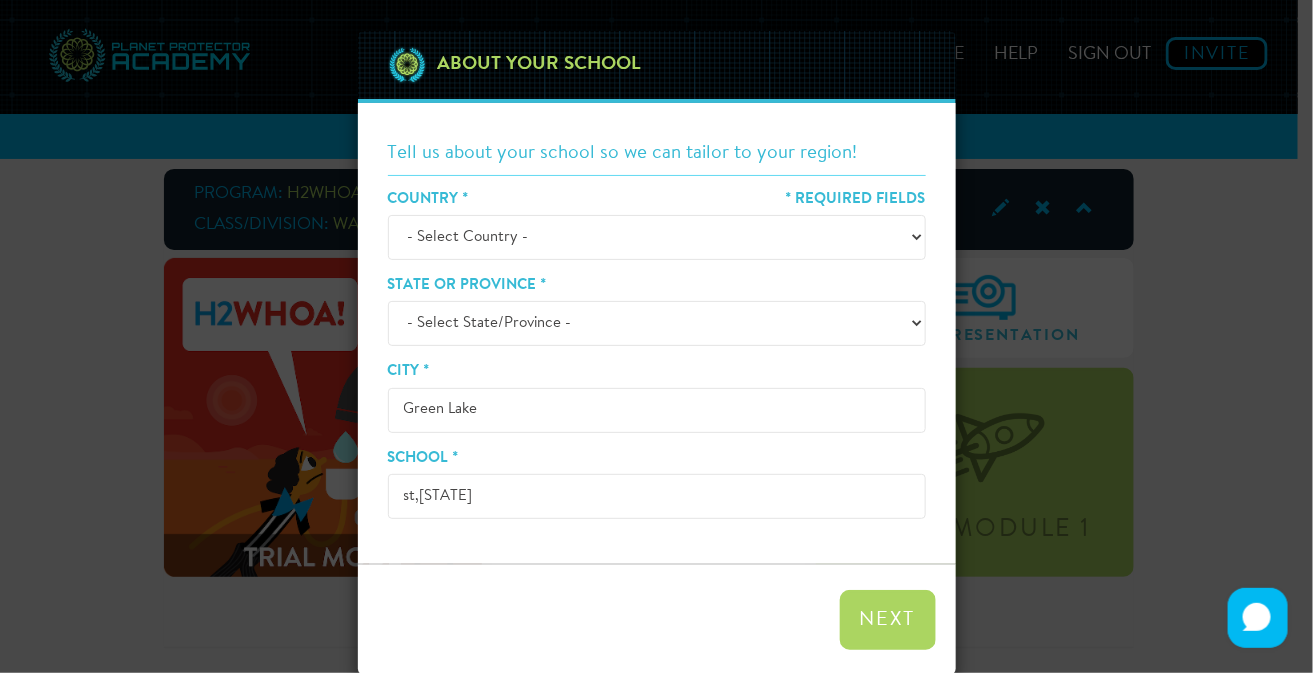 click on "st,[STATE]" at bounding box center (657, 496) 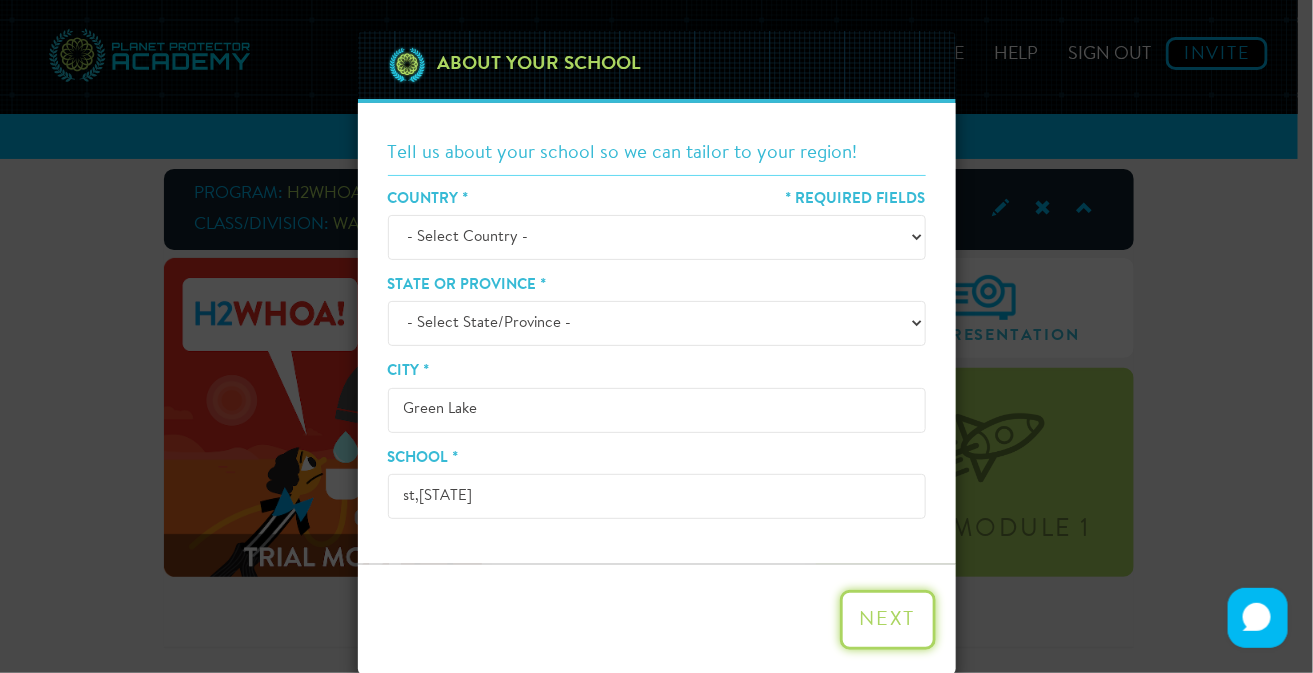 type on "st,[STATE]" 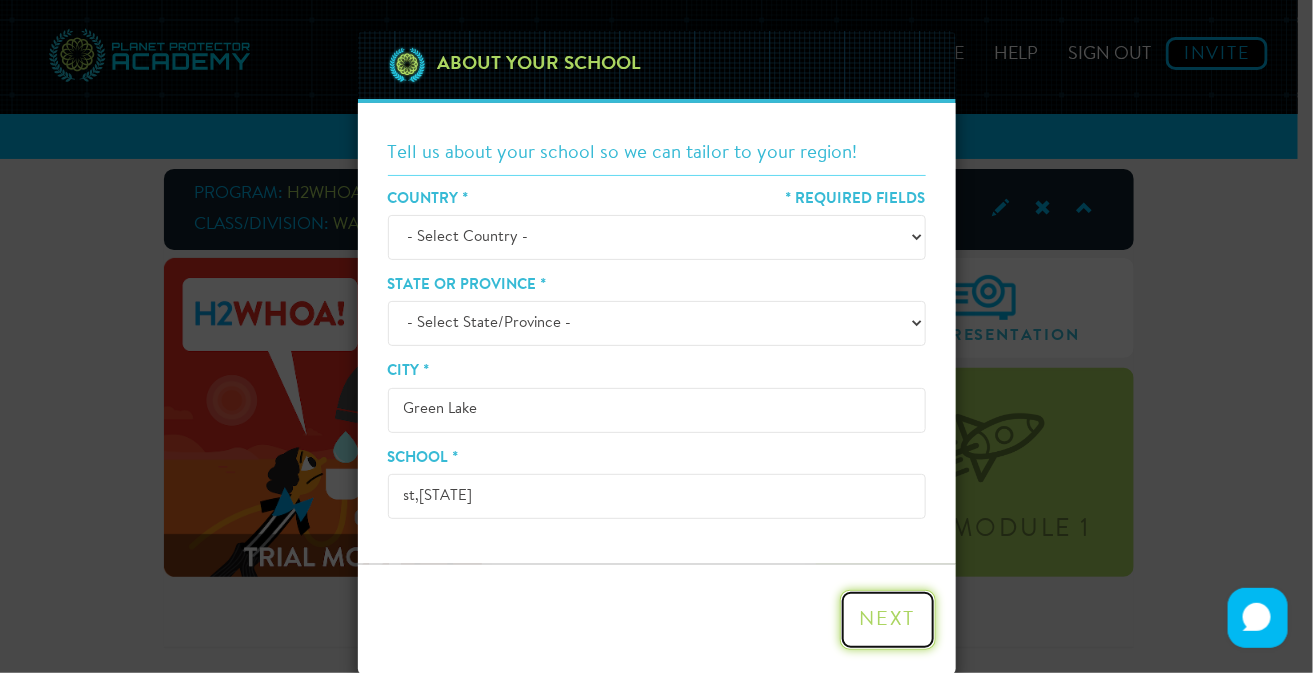 click on "Next" at bounding box center [888, 620] 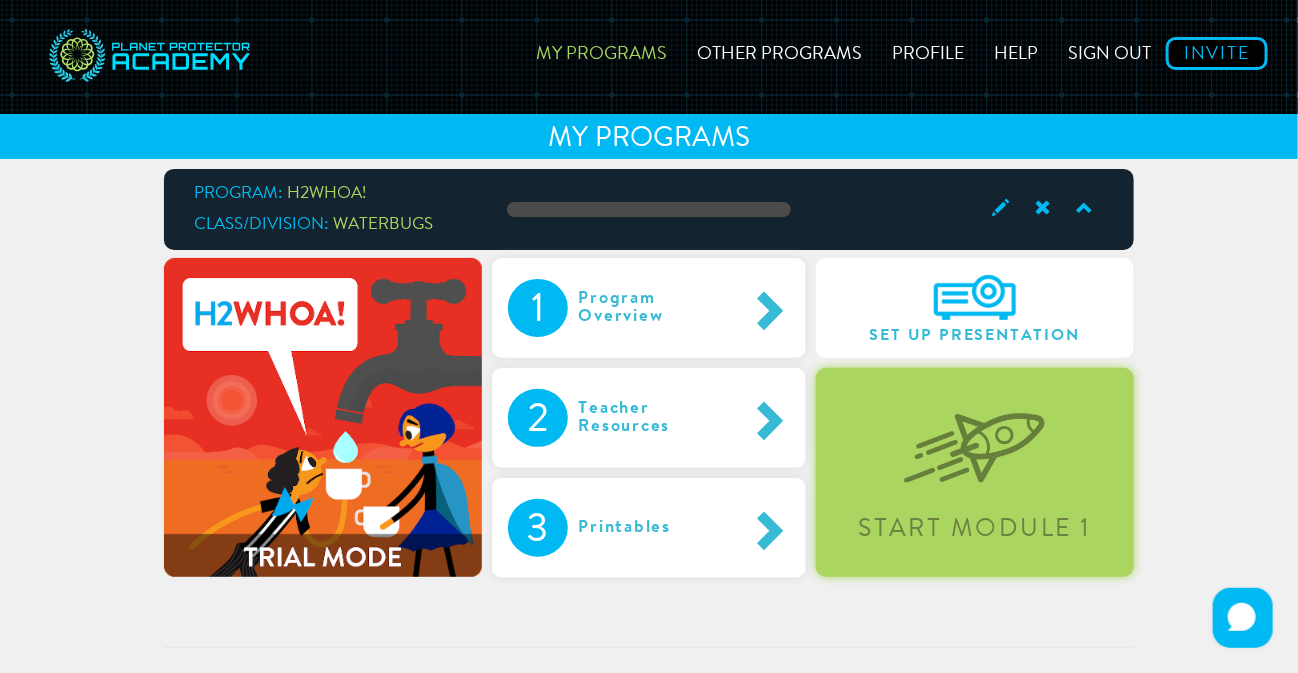 click at bounding box center [974, 432] 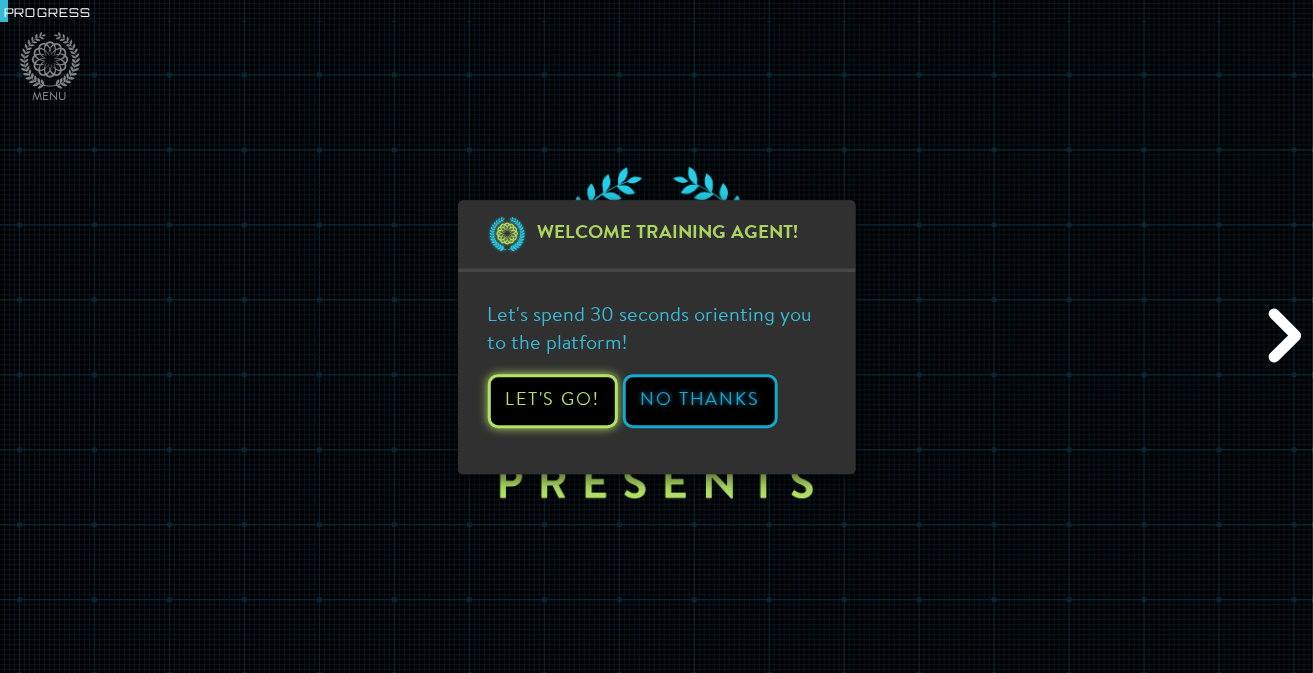 click on "Let's Go!" at bounding box center [553, 401] 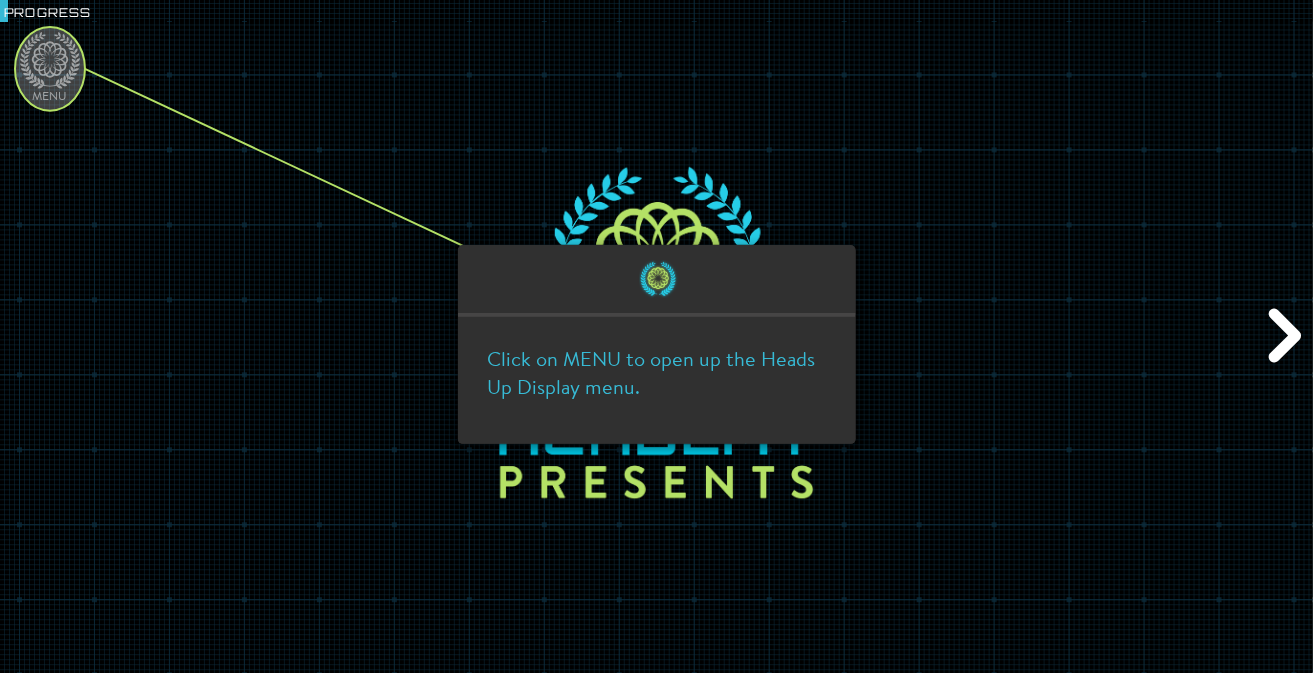 click at bounding box center [50, 69] 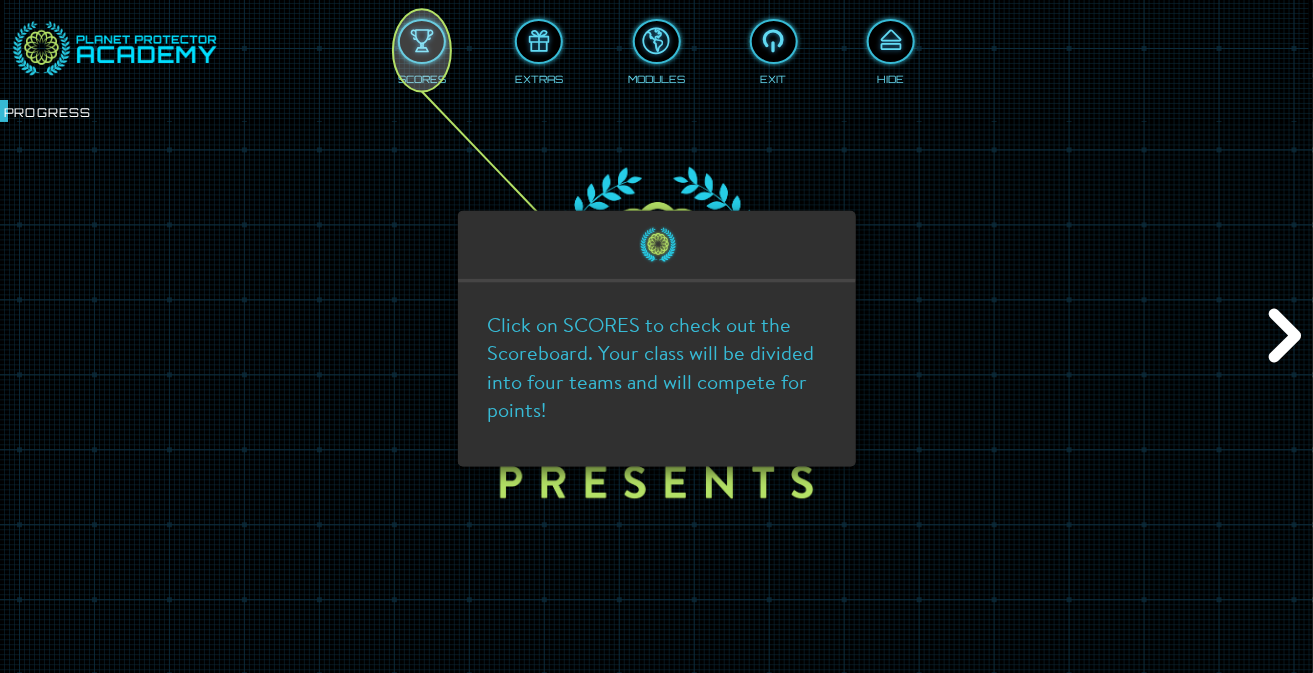 click at bounding box center (422, 50) 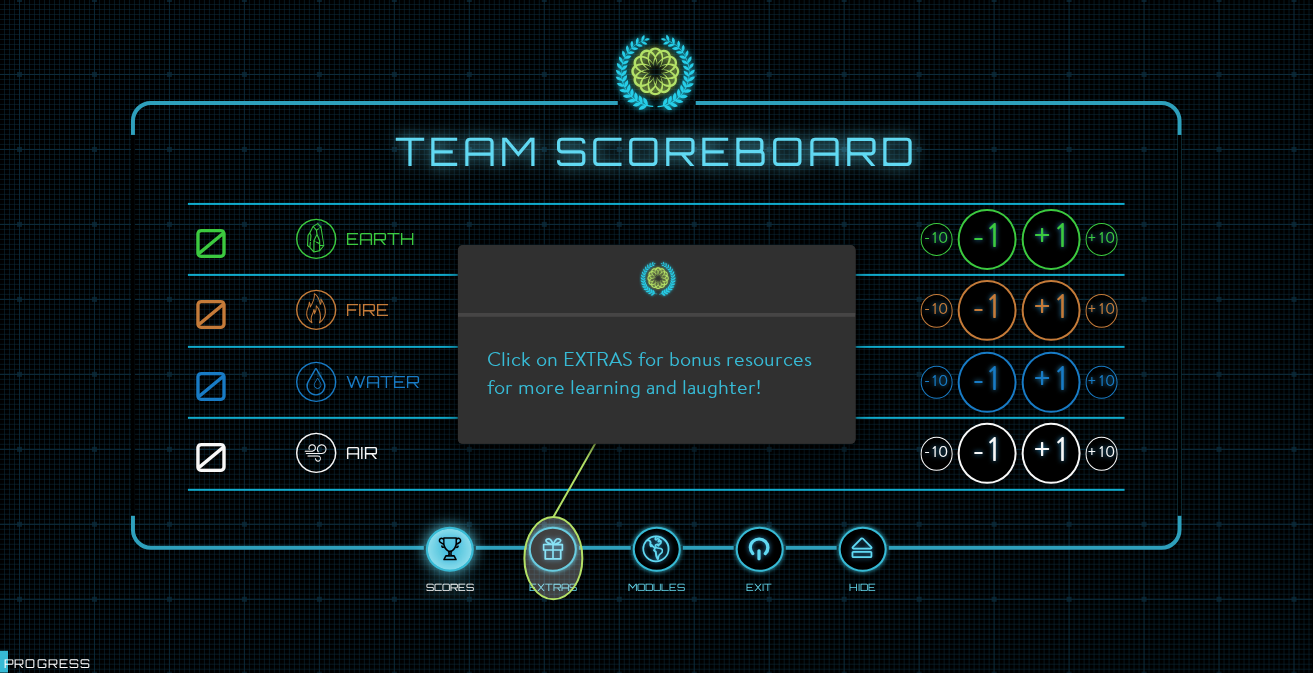 click at bounding box center [554, 558] 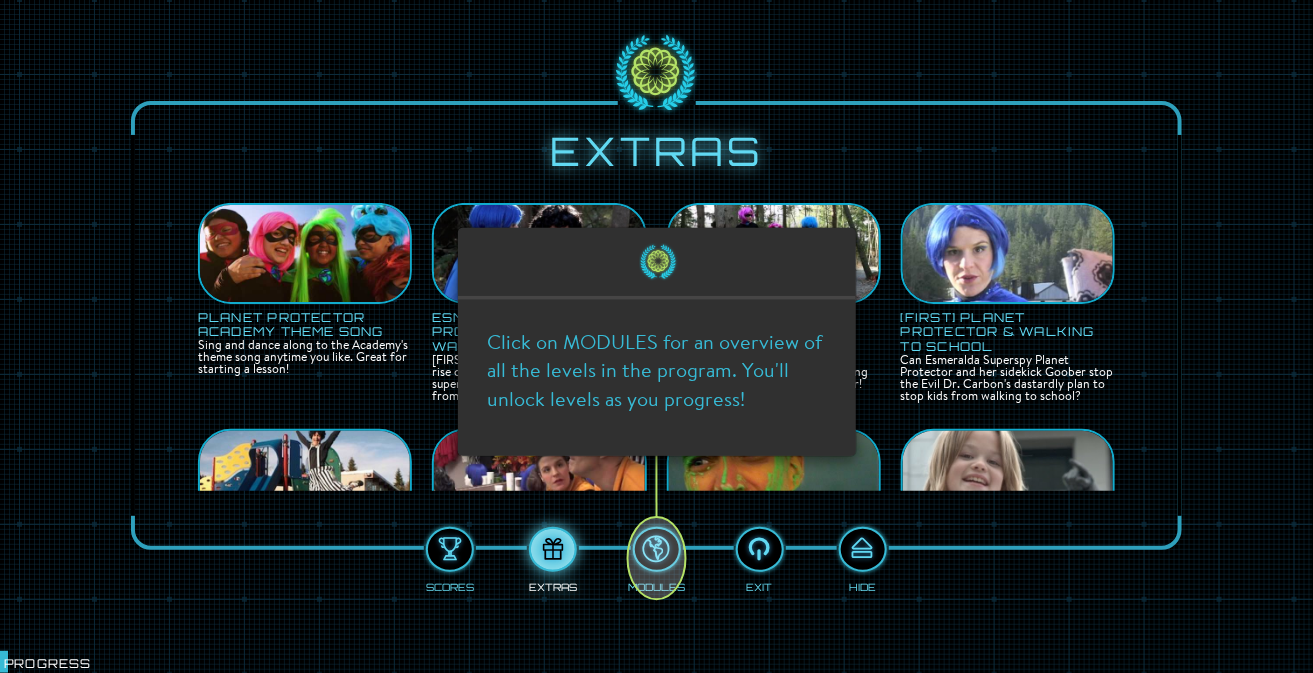 click at bounding box center (657, 558) 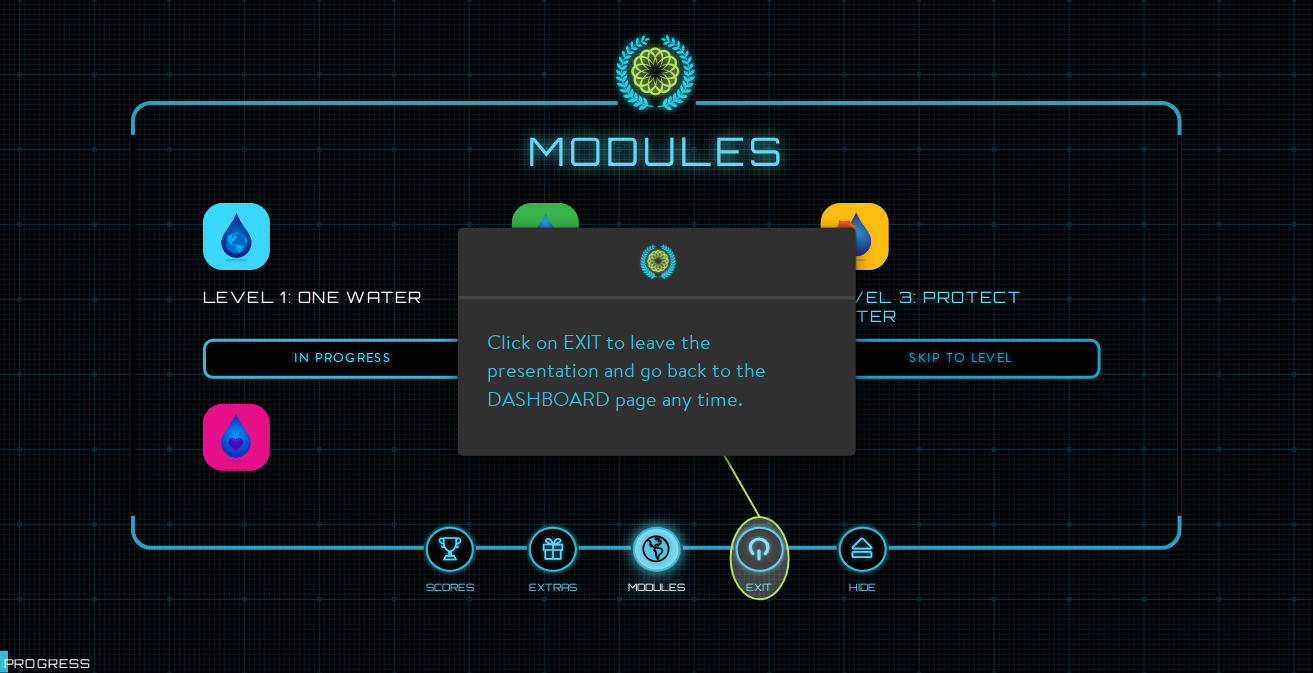 click at bounding box center (760, 558) 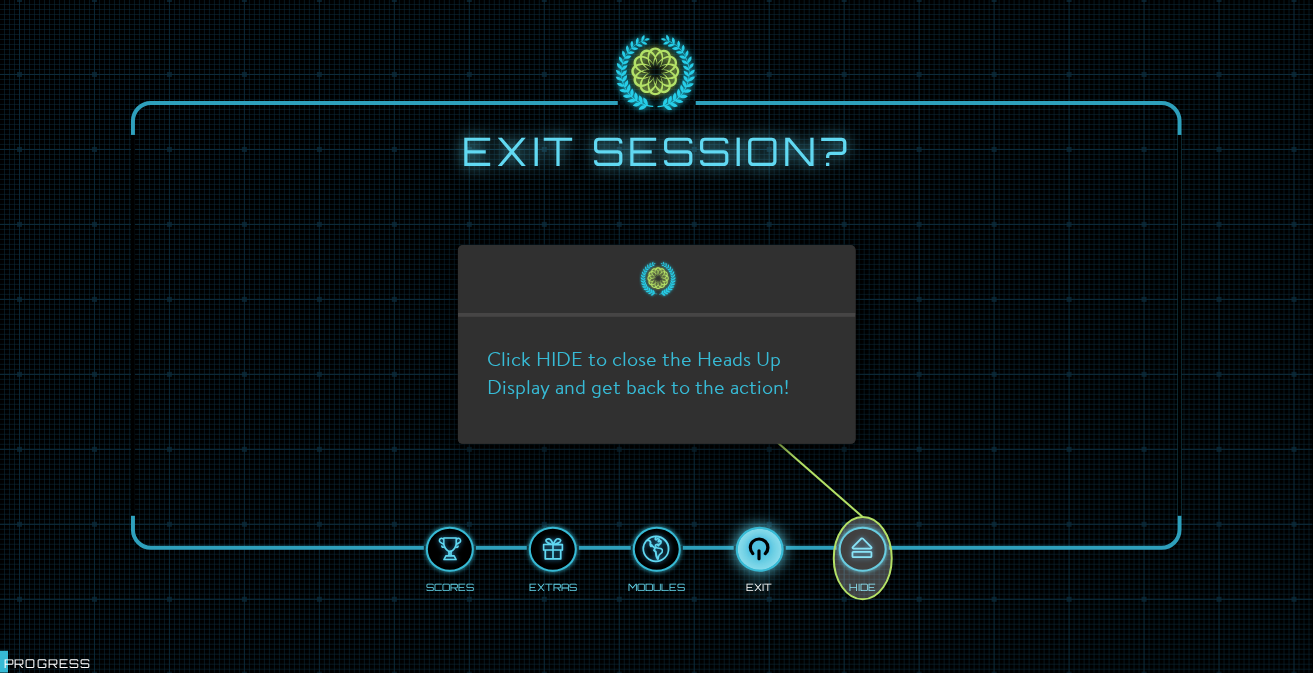 click at bounding box center [863, 558] 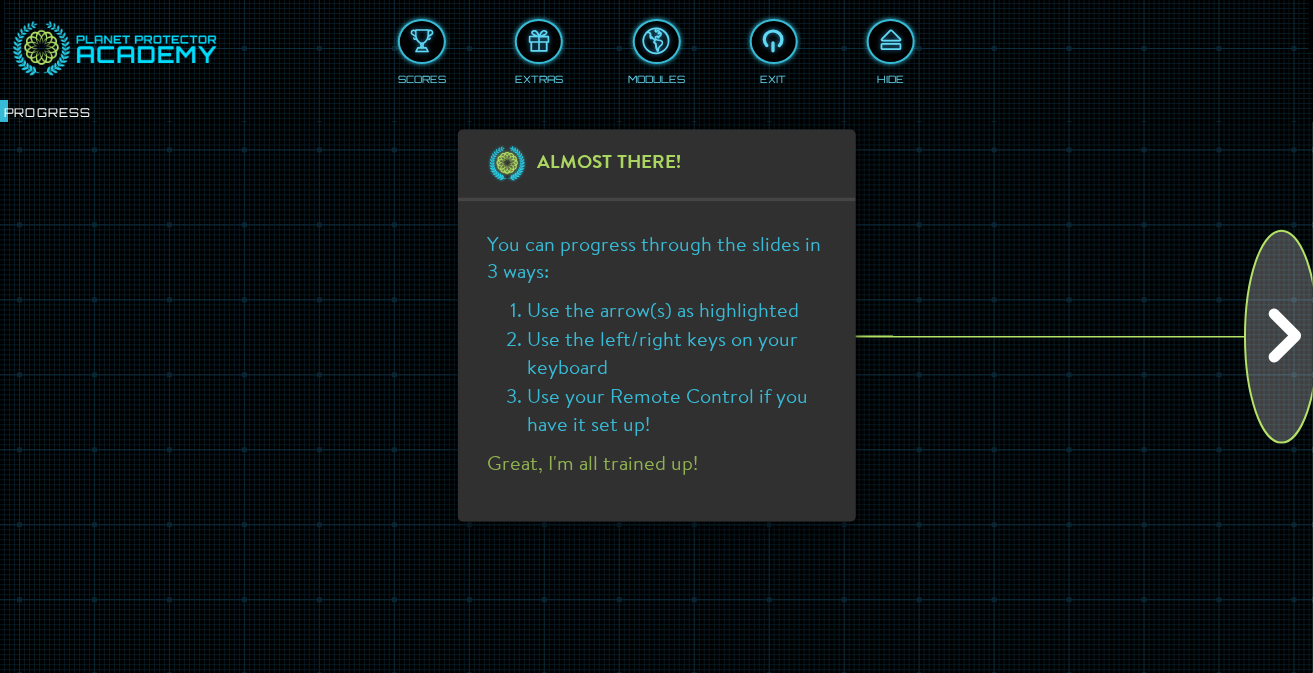 click at bounding box center (1281, 337) 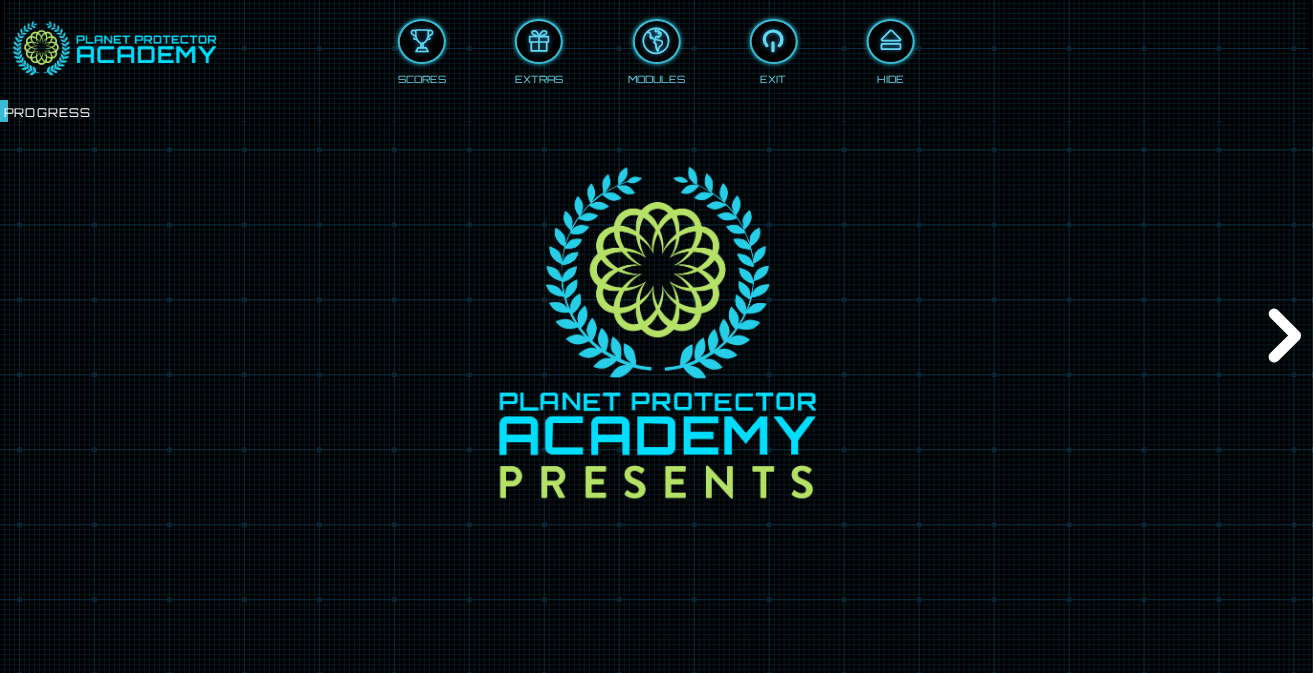 click on "Next" at bounding box center [1281, 337] 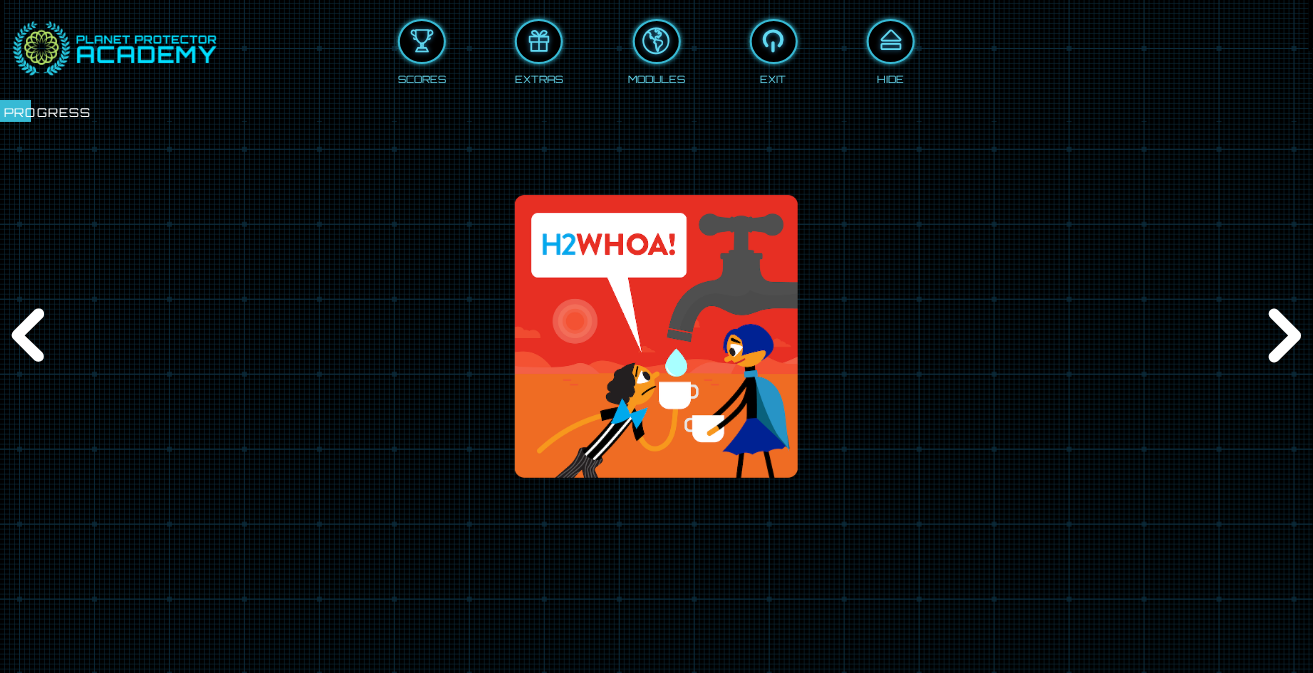click on "Next" at bounding box center (1281, 337) 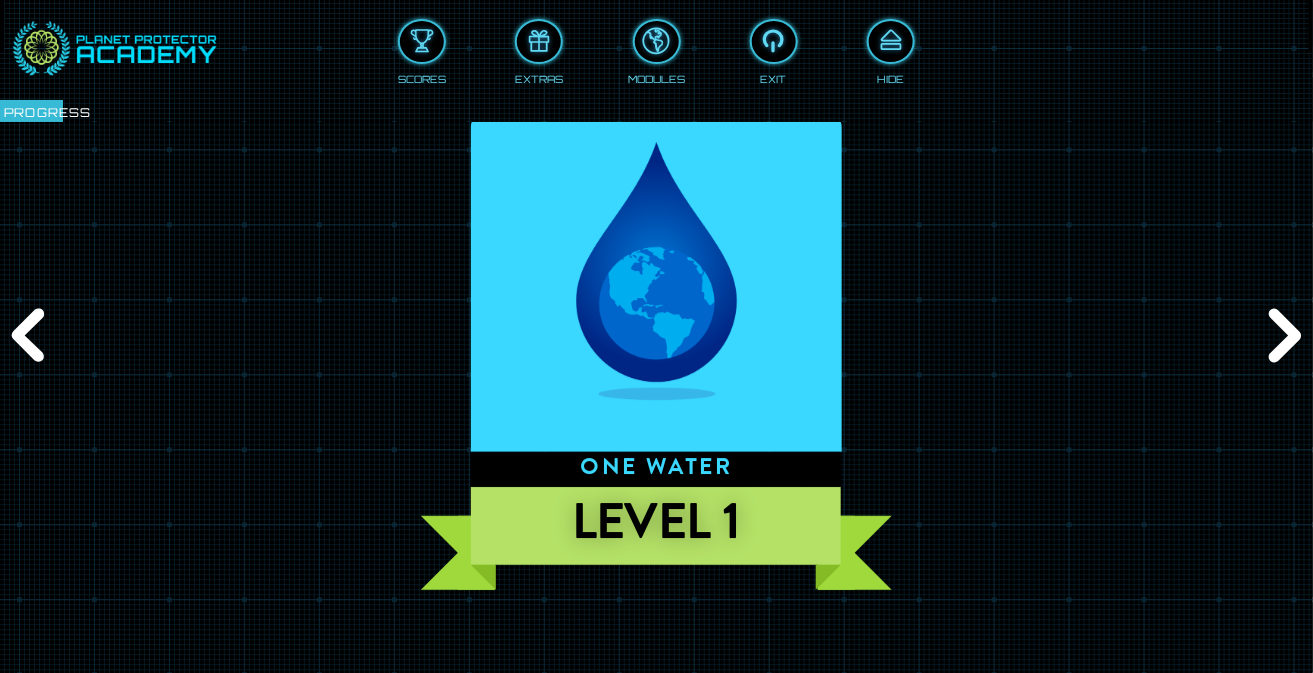 click on "Next" at bounding box center (1281, 337) 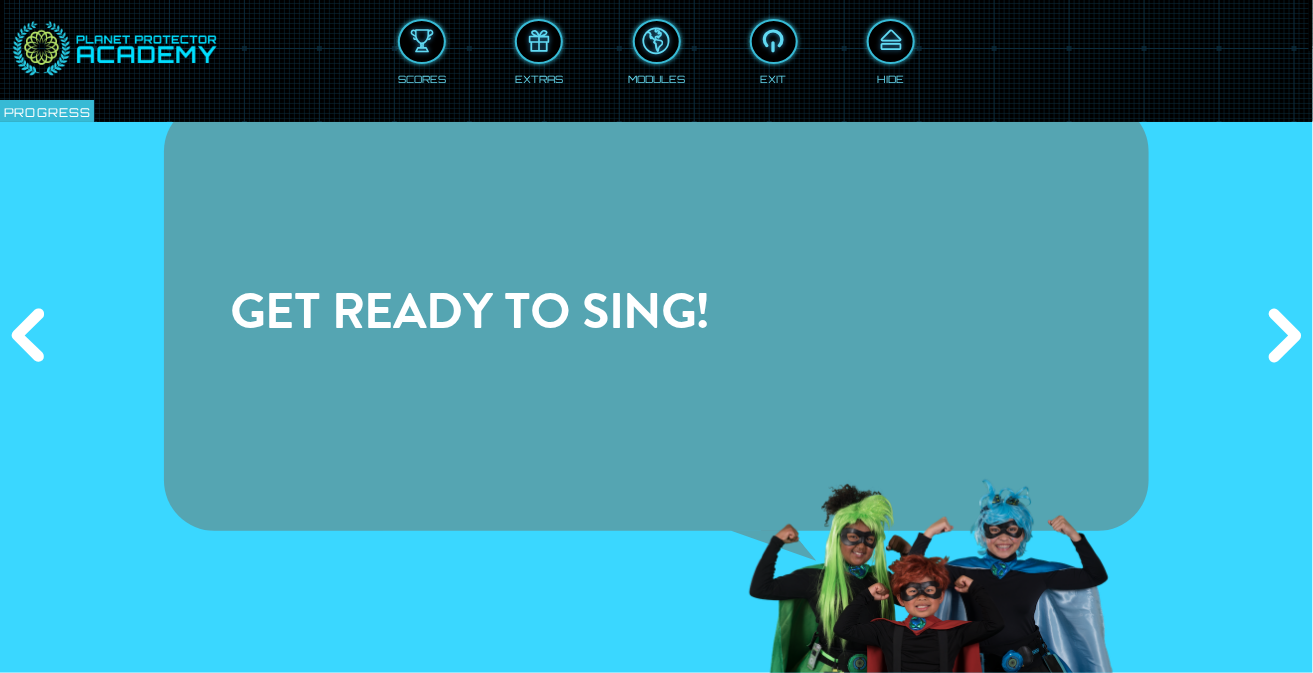 click on "Next" at bounding box center [1281, 337] 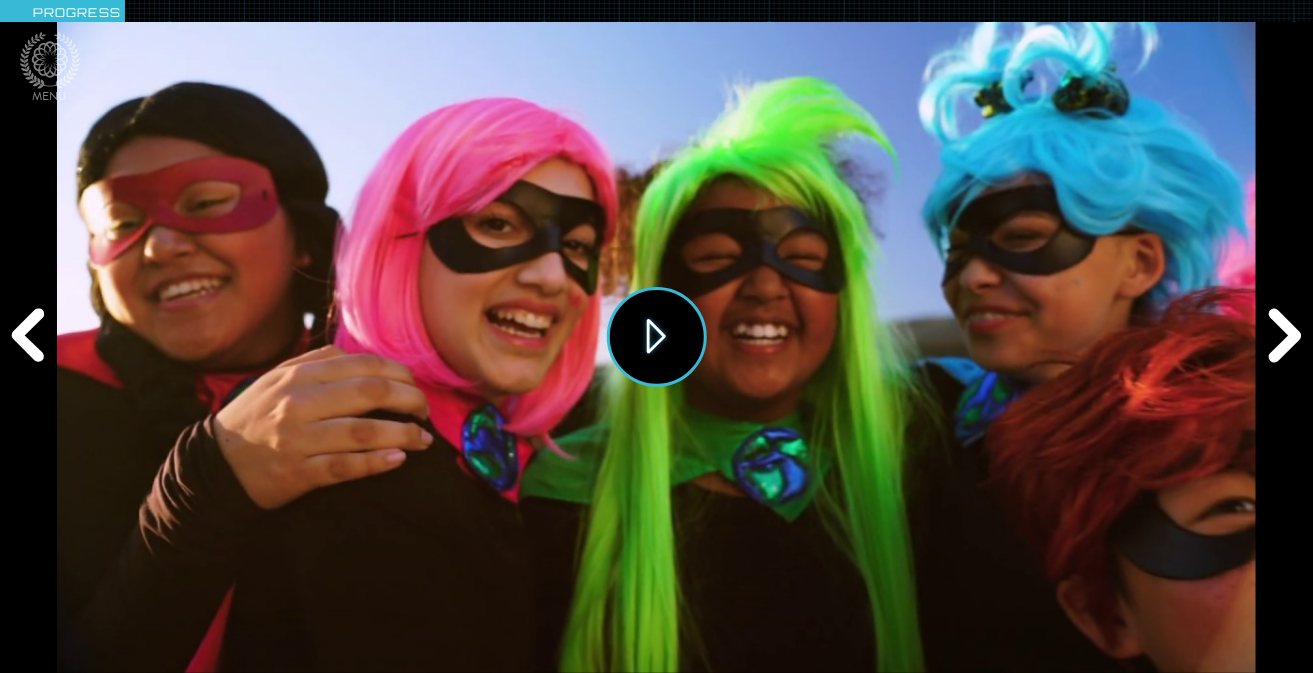 click on "Play" at bounding box center [657, 337] 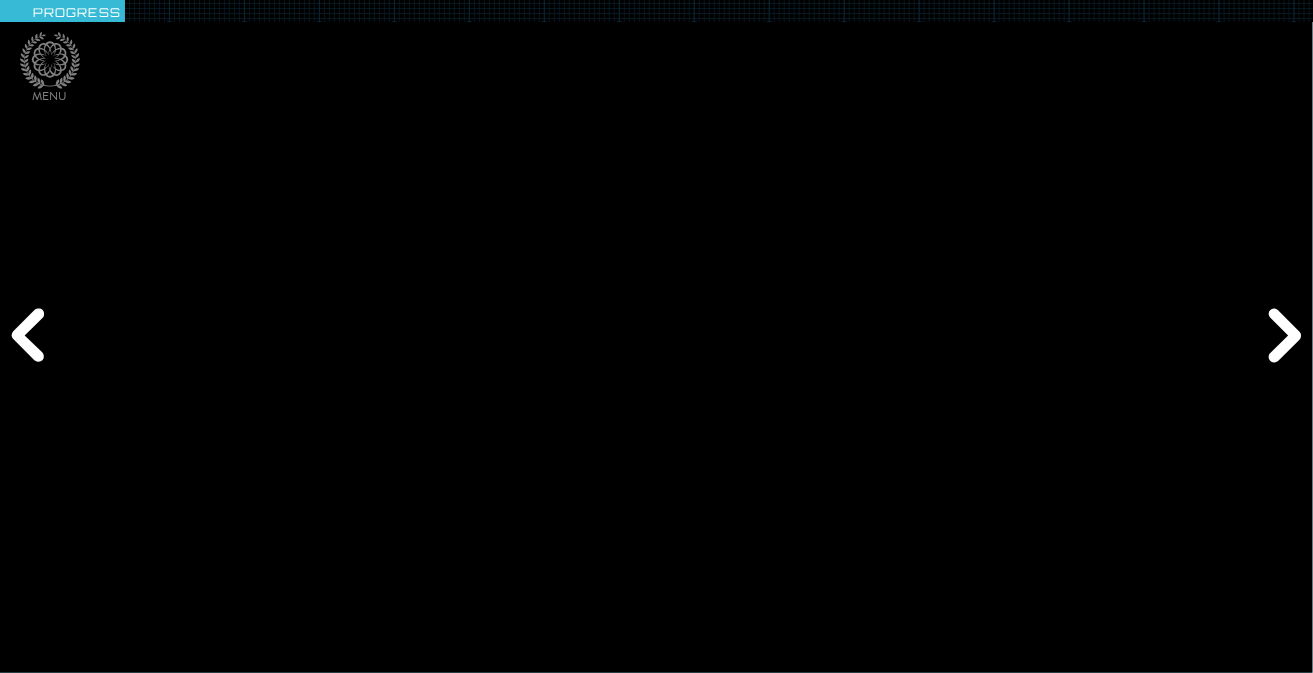 click on "Previous" at bounding box center (31, 337) 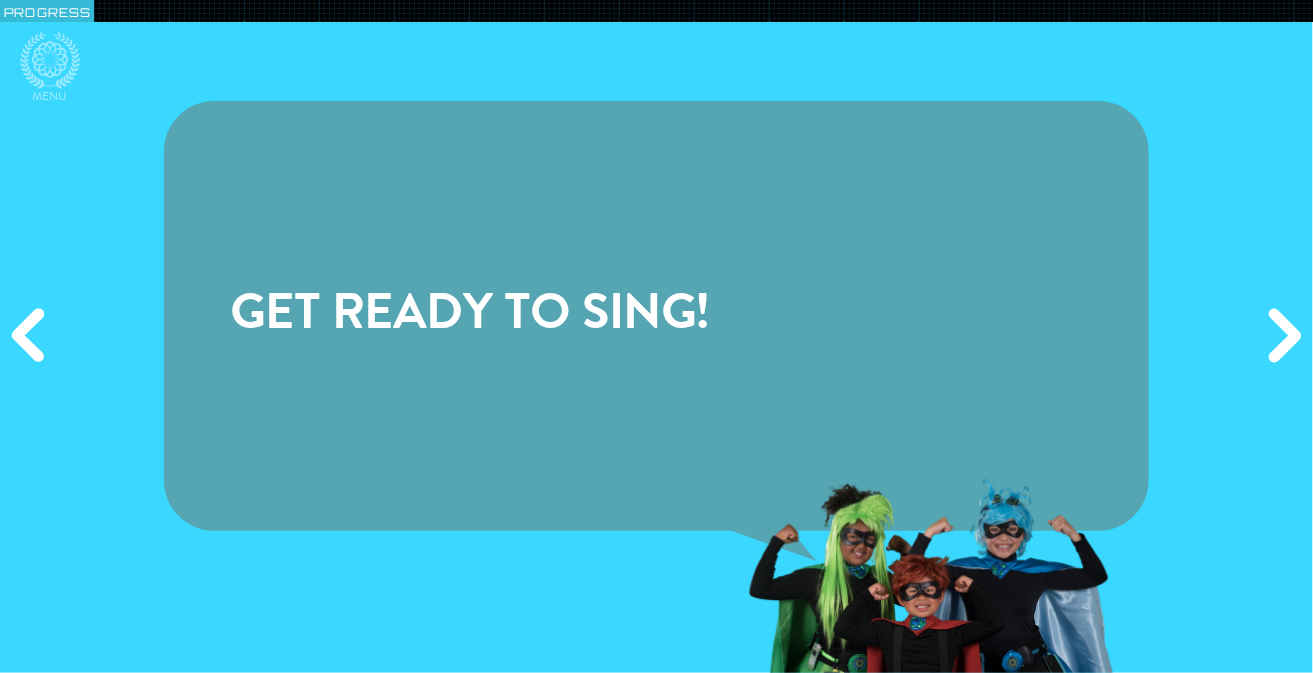 click on "Previous" at bounding box center (31, 337) 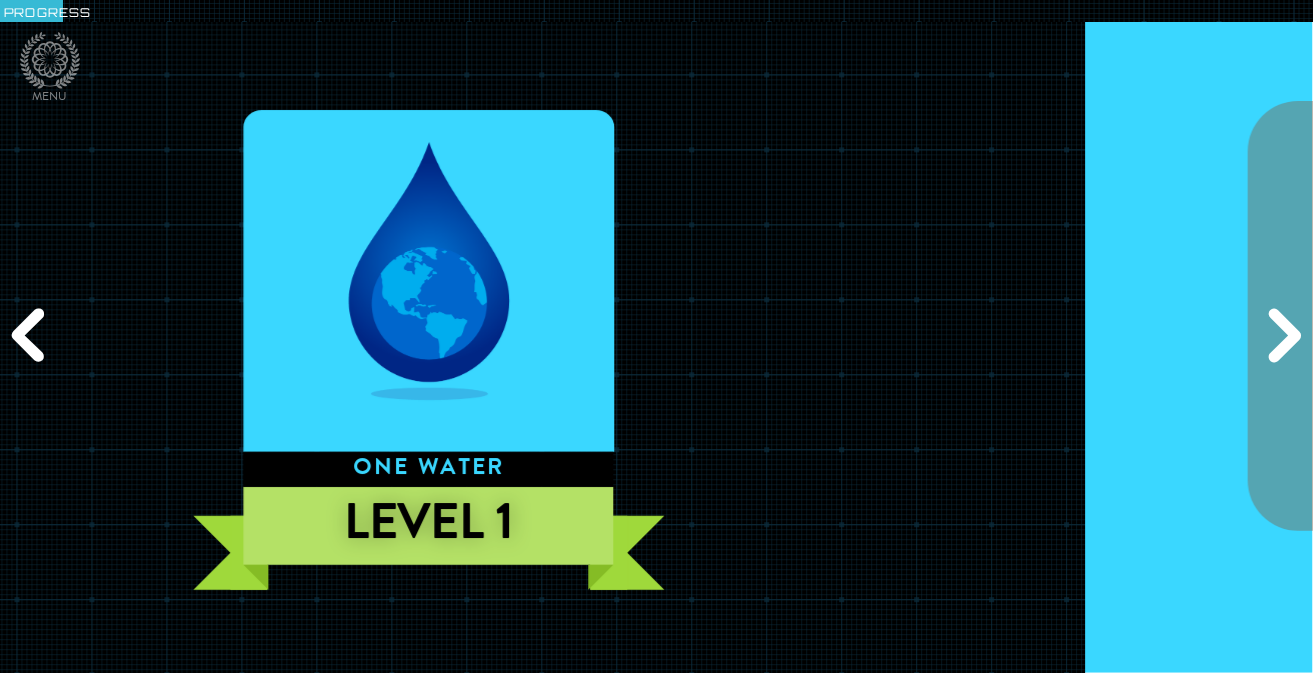 click on "Previous" at bounding box center [31, 337] 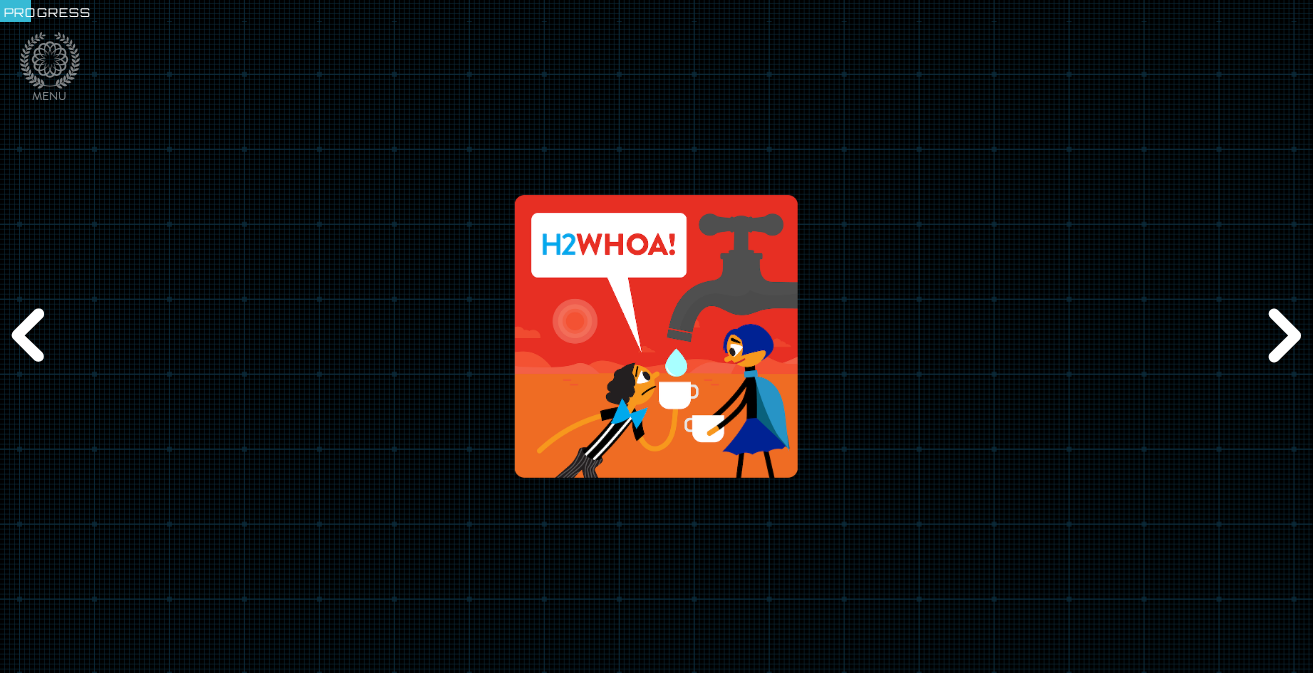 click on "Previous" at bounding box center (31, 337) 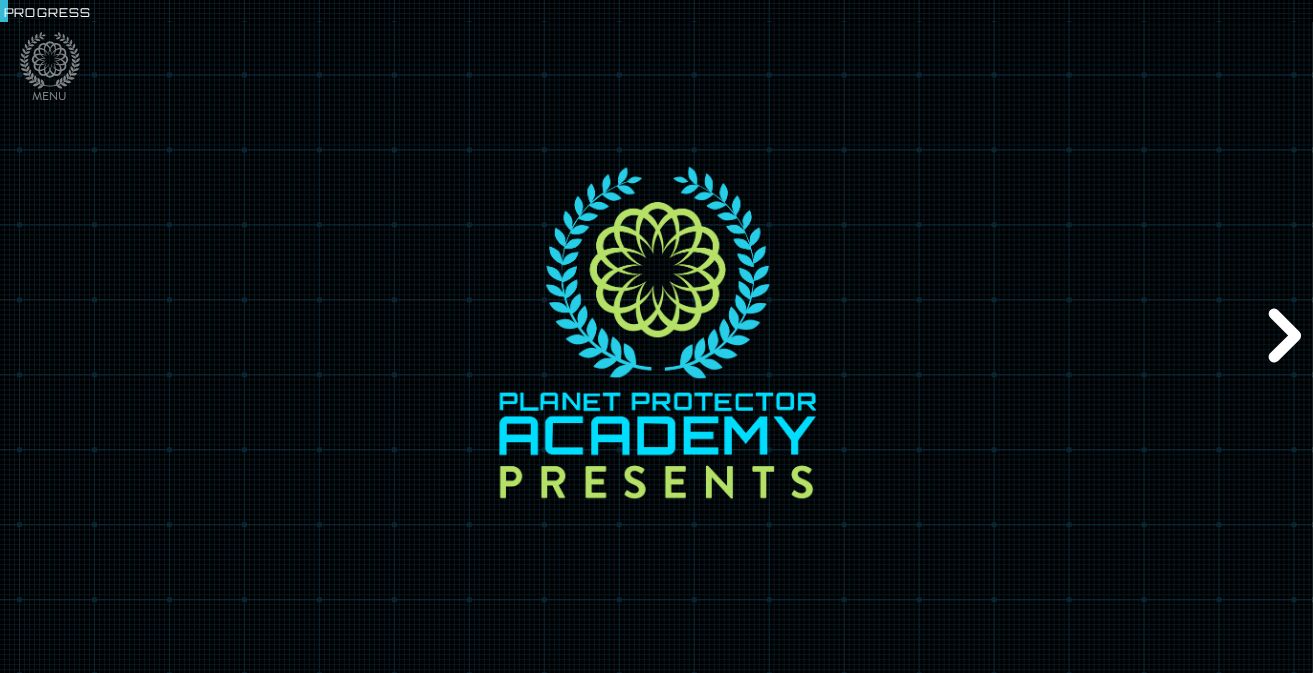 click on "Previous" at bounding box center (31, 337) 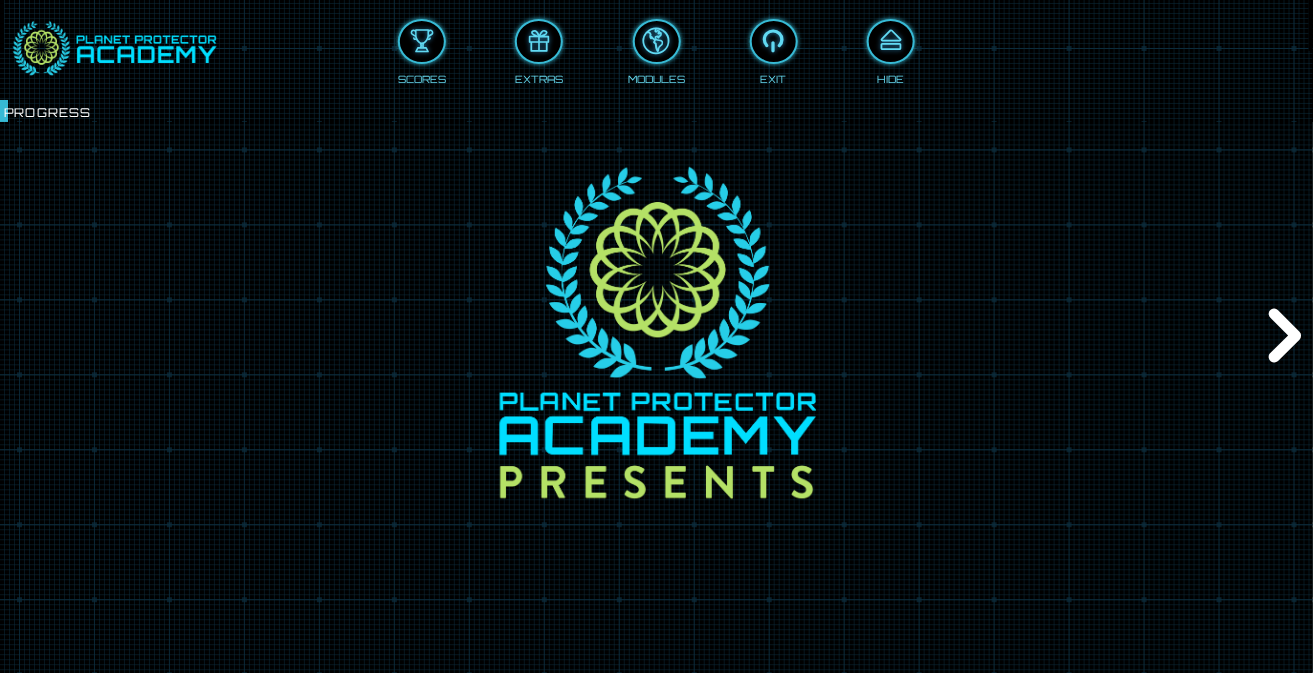click on "Scores Extras Modules Exit Hide" at bounding box center (656, 45) 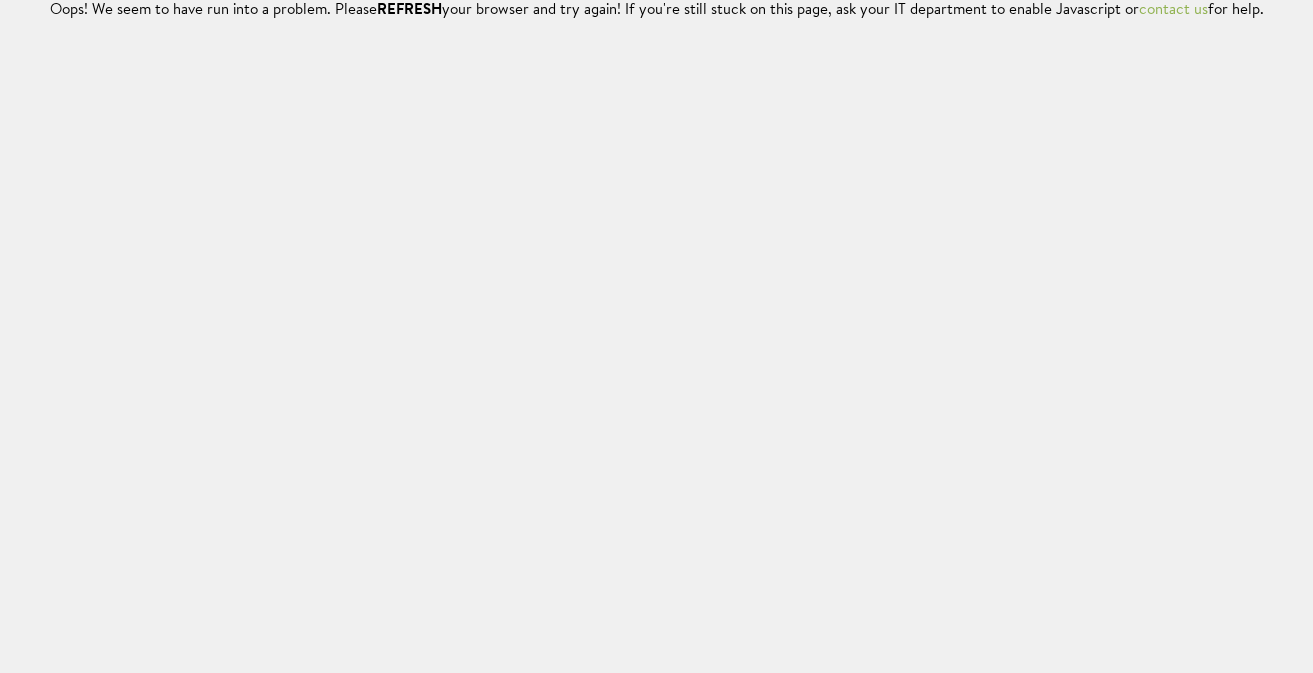 scroll, scrollTop: 0, scrollLeft: 0, axis: both 